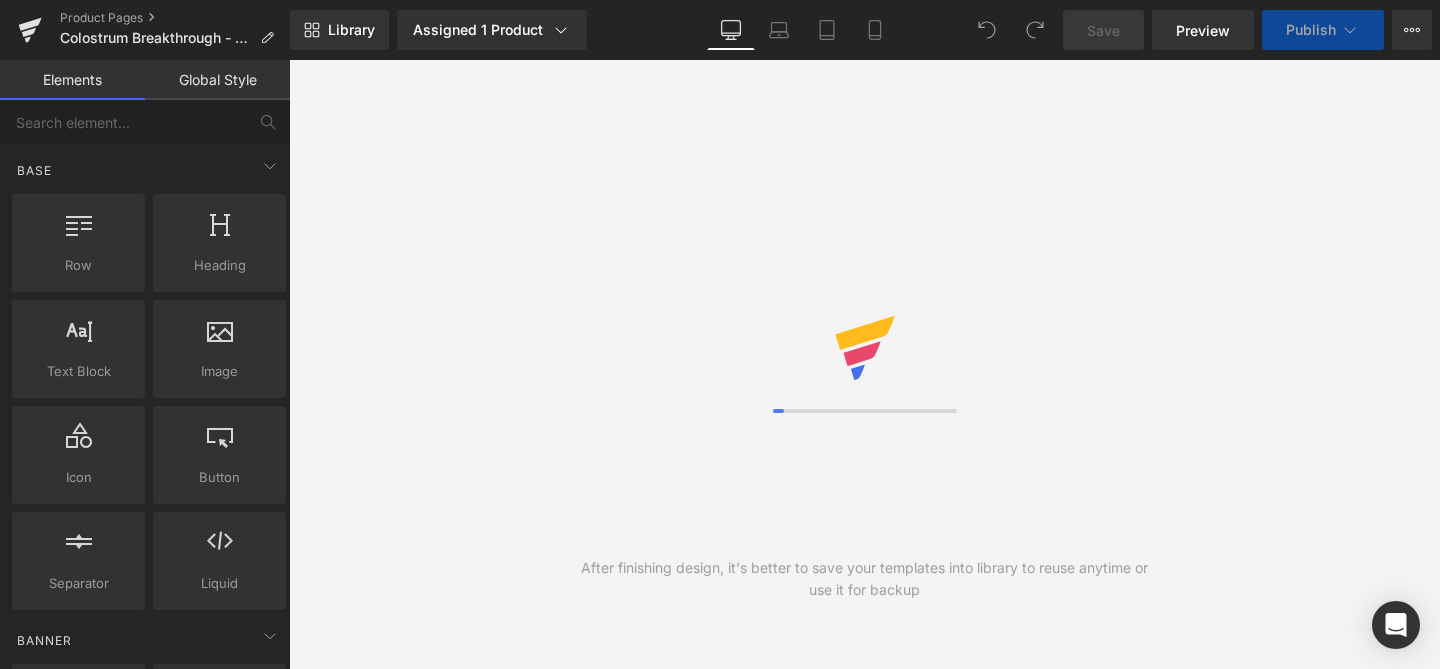 scroll, scrollTop: 0, scrollLeft: 0, axis: both 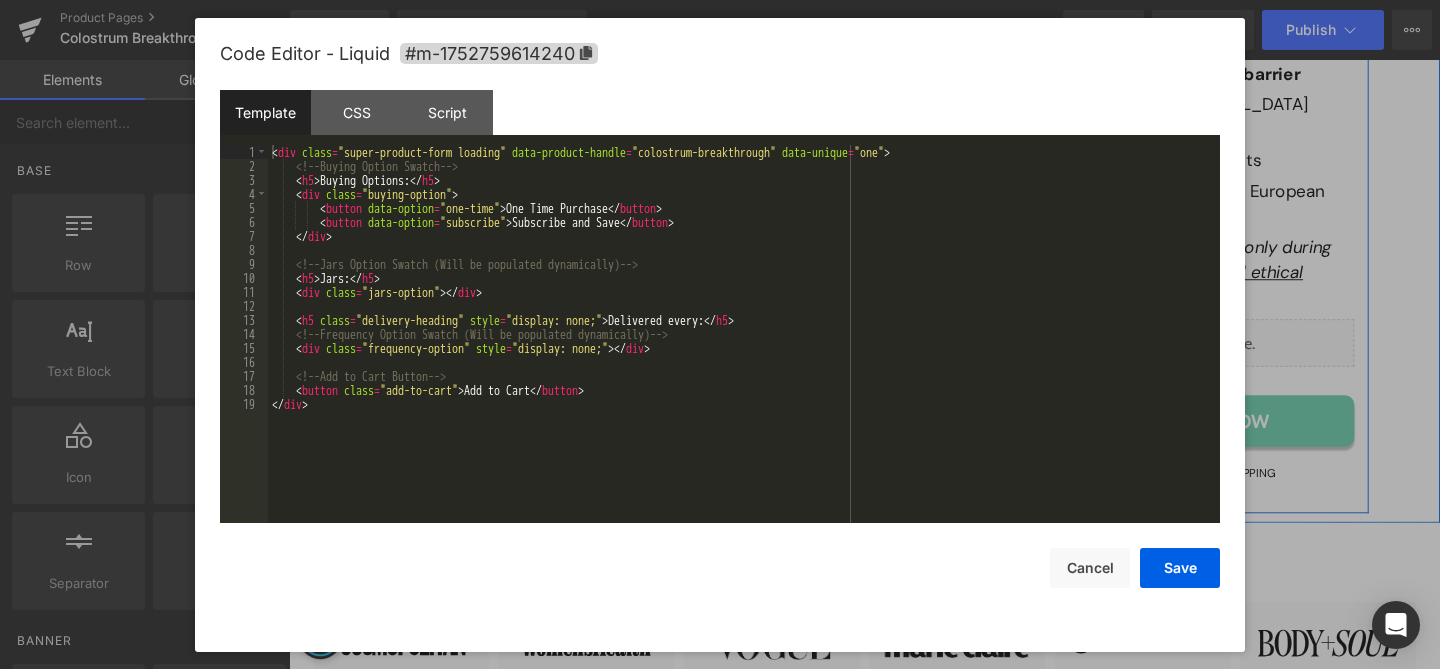 click on "Liquid" at bounding box center [1159, 357] 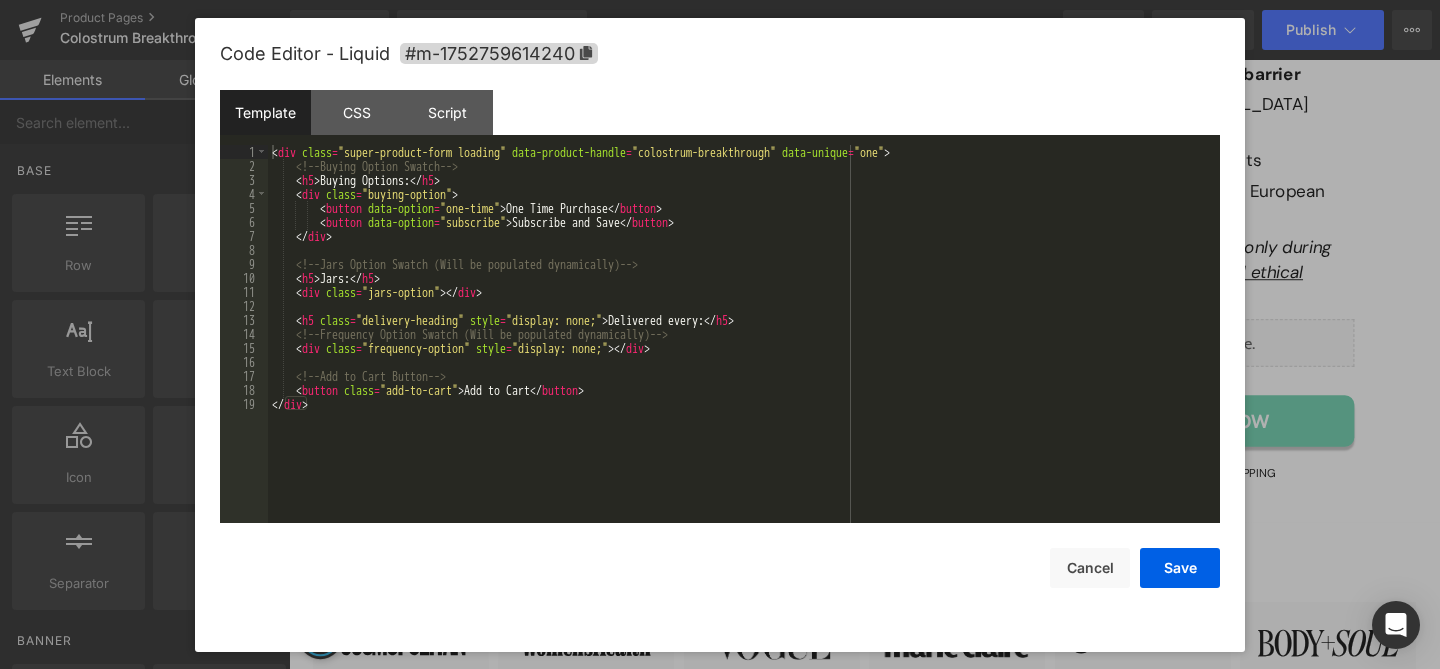 click on "< div   class = "super-product-form loading"   data-product-handle = "colostrum-breakthrough"   data-unique = "one" >       <!--  Buying Option Swatch  -->       < h5 > Buying Options: </ h5 >       < div   class = "buying-option" >             < button   data-option = "one-time" > One Time Purchase </ button >             < button   data-option = "subscribe" > Subscribe and Save </ button >       </ div >             <!--  Jars Option Swatch (Will be populated dynamically)  -->       < h5 > Jars: </ h5 >       < div   class = "jars-option" > </ div >             < h5   class = "delivery-heading"   style = "display: none;" > Delivered every: </ h5 >       <!--  Frequency Option Swatch (Will be populated dynamically)  -->       < div   class = "frequency-option"   style = "display: none;" > </ div >             <!--  Add to Cart Button  -->       < button   class = "add-to-cart" > Add to Cart </ button > </ div >" at bounding box center [744, 348] 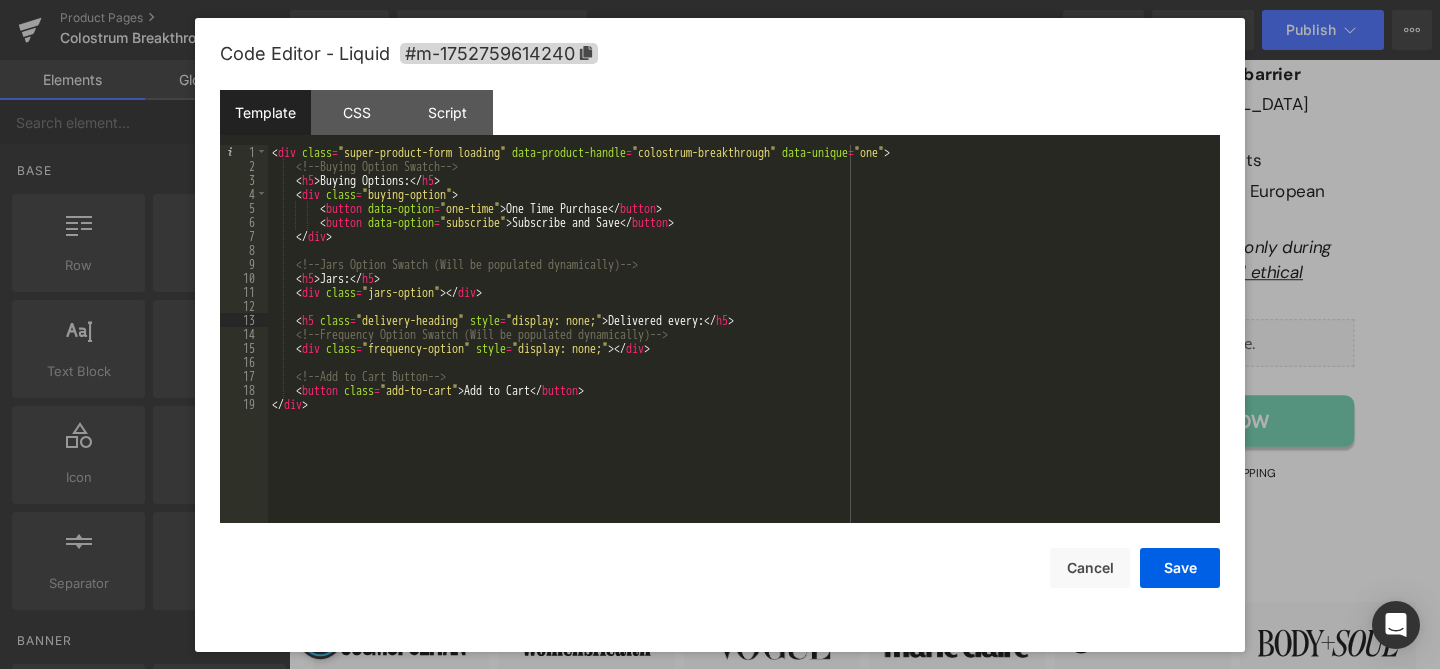 click on "< div   class = "super-product-form loading"   data-product-handle = "colostrum-breakthrough"   data-unique = "one" >       <!--  Buying Option Swatch  -->       < h5 > Buying Options: </ h5 >       < div   class = "buying-option" >             < button   data-option = "one-time" > One Time Purchase </ button >             < button   data-option = "subscribe" > Subscribe and Save </ button >       </ div >             <!--  Jars Option Swatch (Will be populated dynamically)  -->       < h5 > Jars: </ h5 >       < div   class = "jars-option" > </ div >             < h5   class = "delivery-heading"   style = "display: none;" > Delivered every: </ h5 >       <!--  Frequency Option Swatch (Will be populated dynamically)  -->       < div   class = "frequency-option"   style = "display: none;" > </ div >             <!--  Add to Cart Button  -->       < button   class = "add-to-cart" > Add to Cart </ button > </ div >" at bounding box center [744, 348] 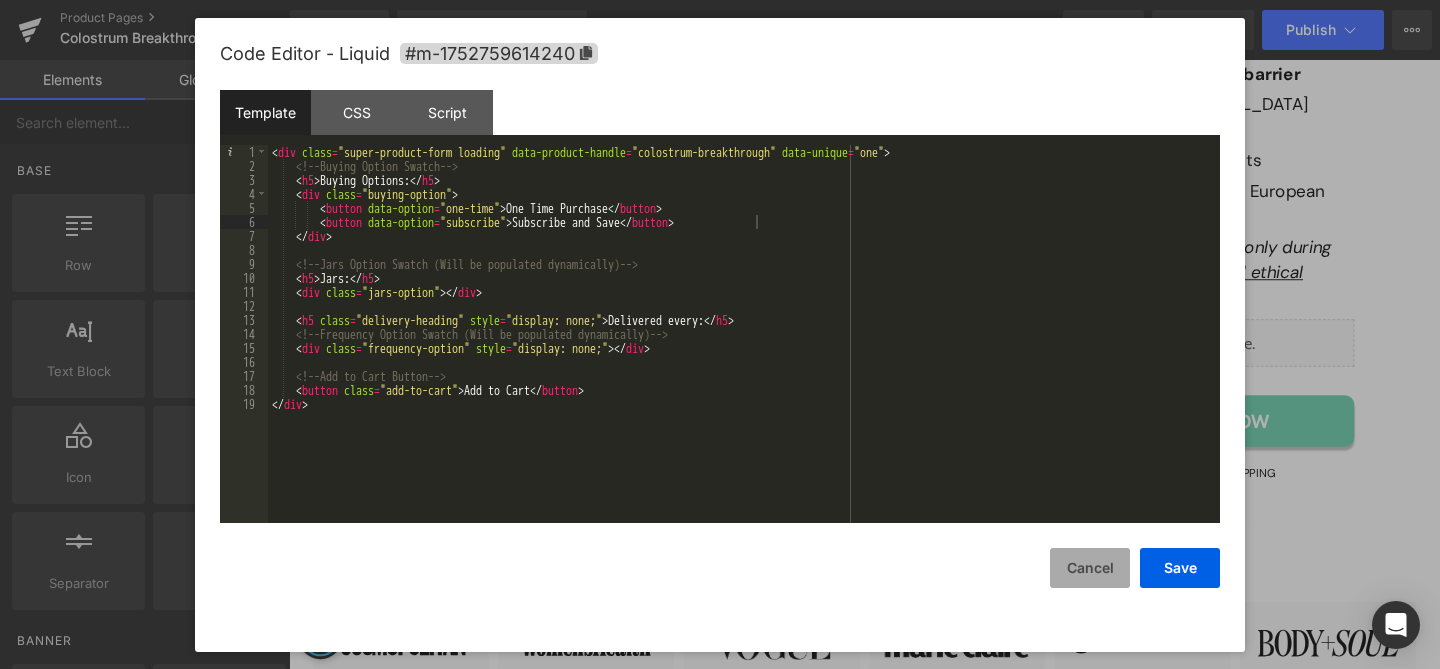 drag, startPoint x: 1083, startPoint y: 557, endPoint x: 903, endPoint y: 422, distance: 225 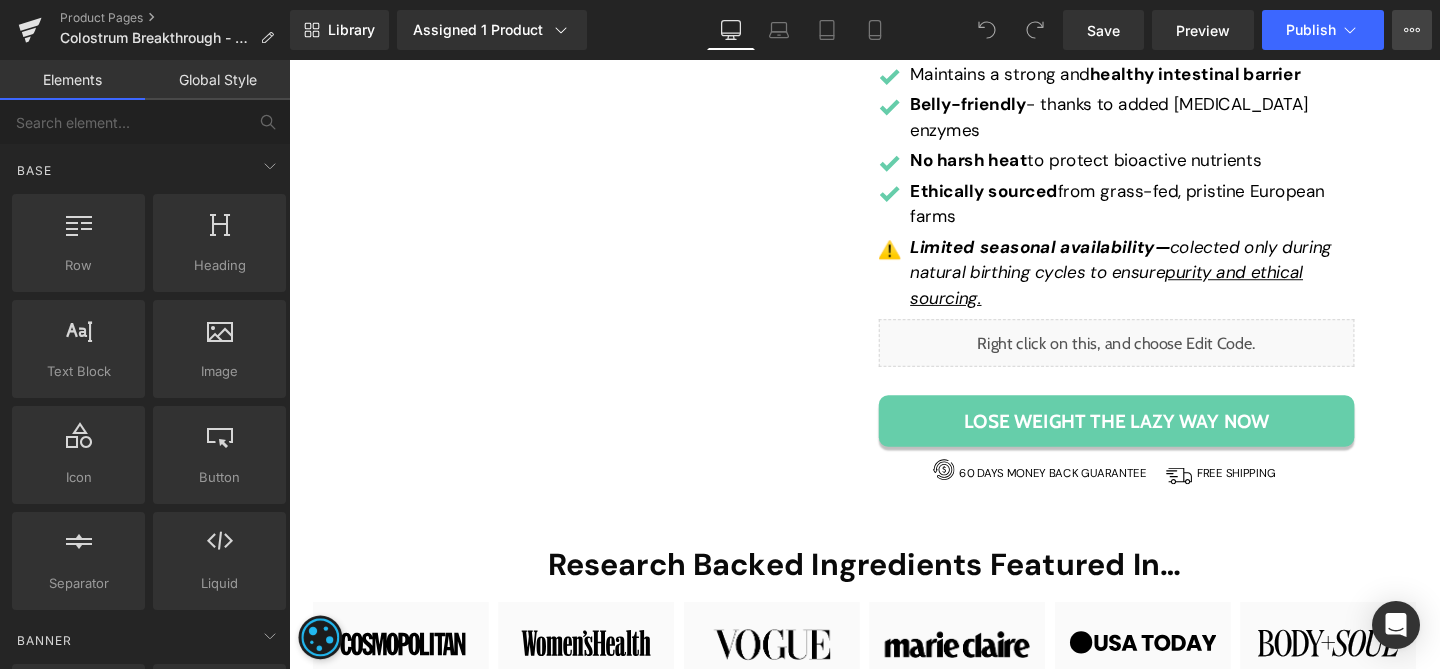 click on "View Live Page View with current Template Save Template to Library Schedule Publish Publish Settings Shortcuts" at bounding box center [1412, 30] 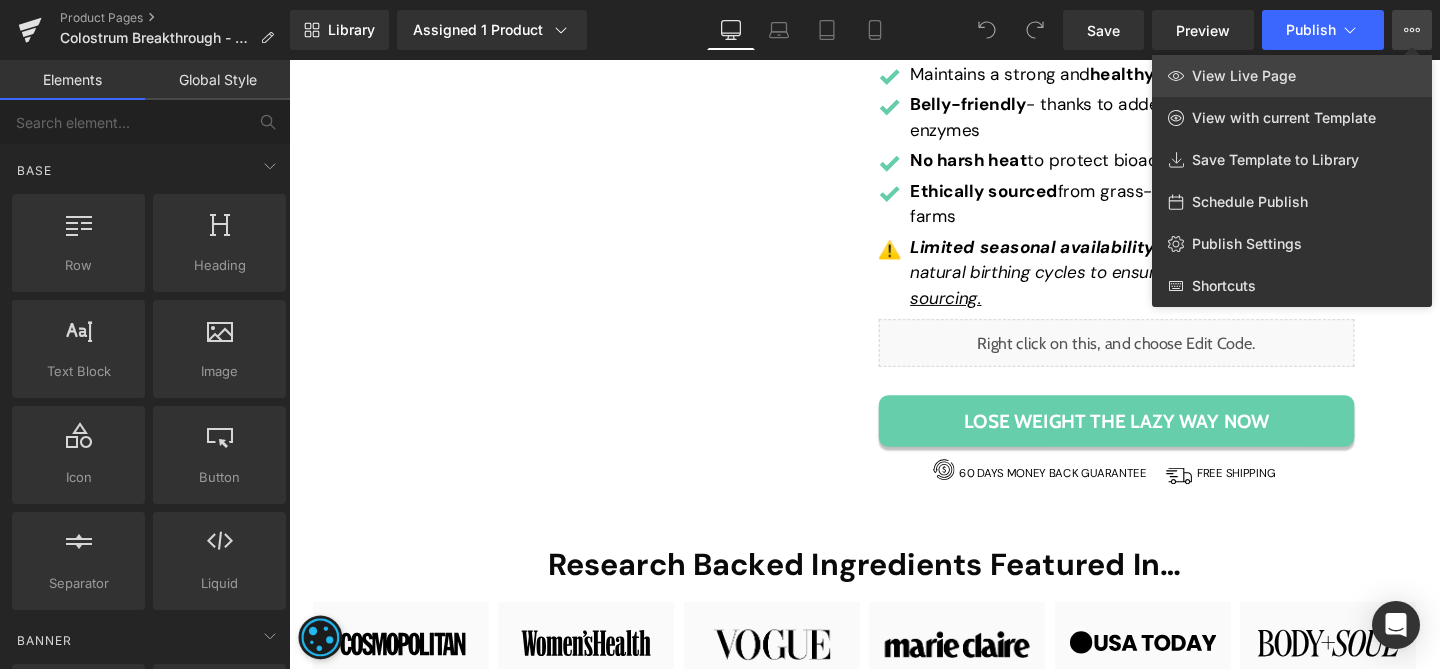 type 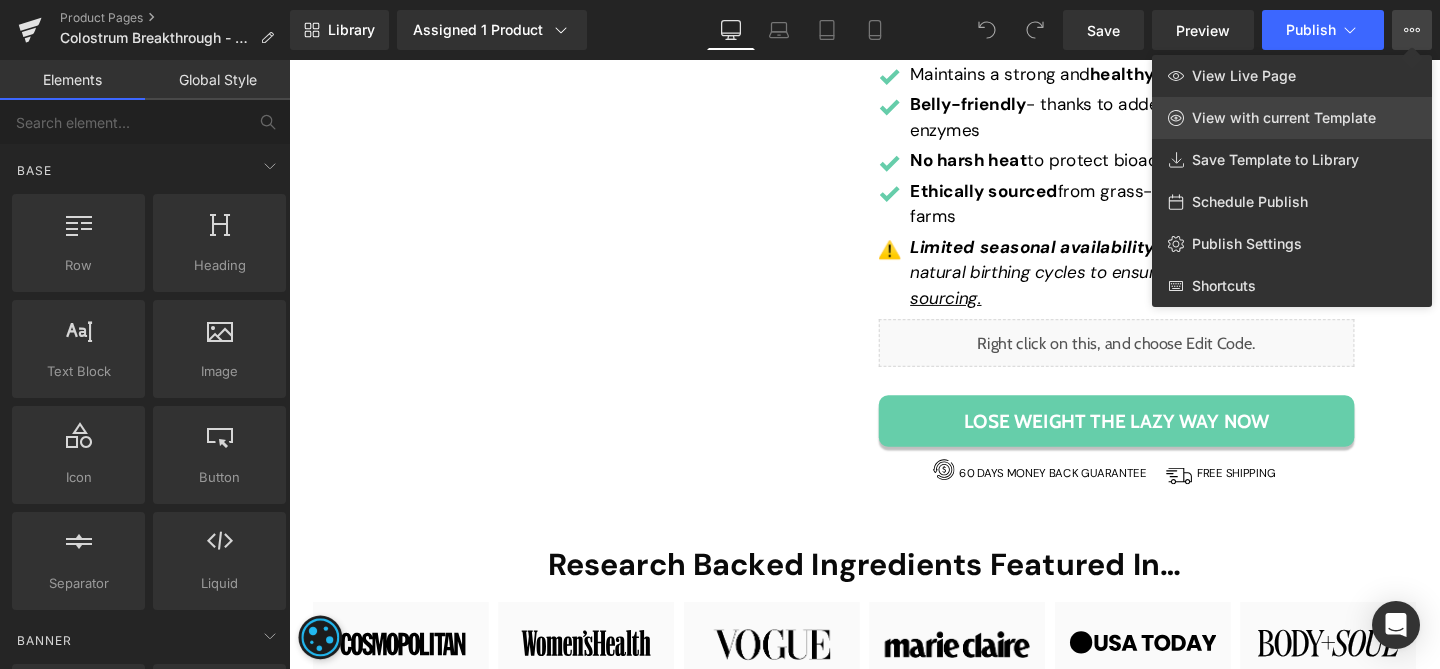 click on "View with current Template" at bounding box center (1284, 118) 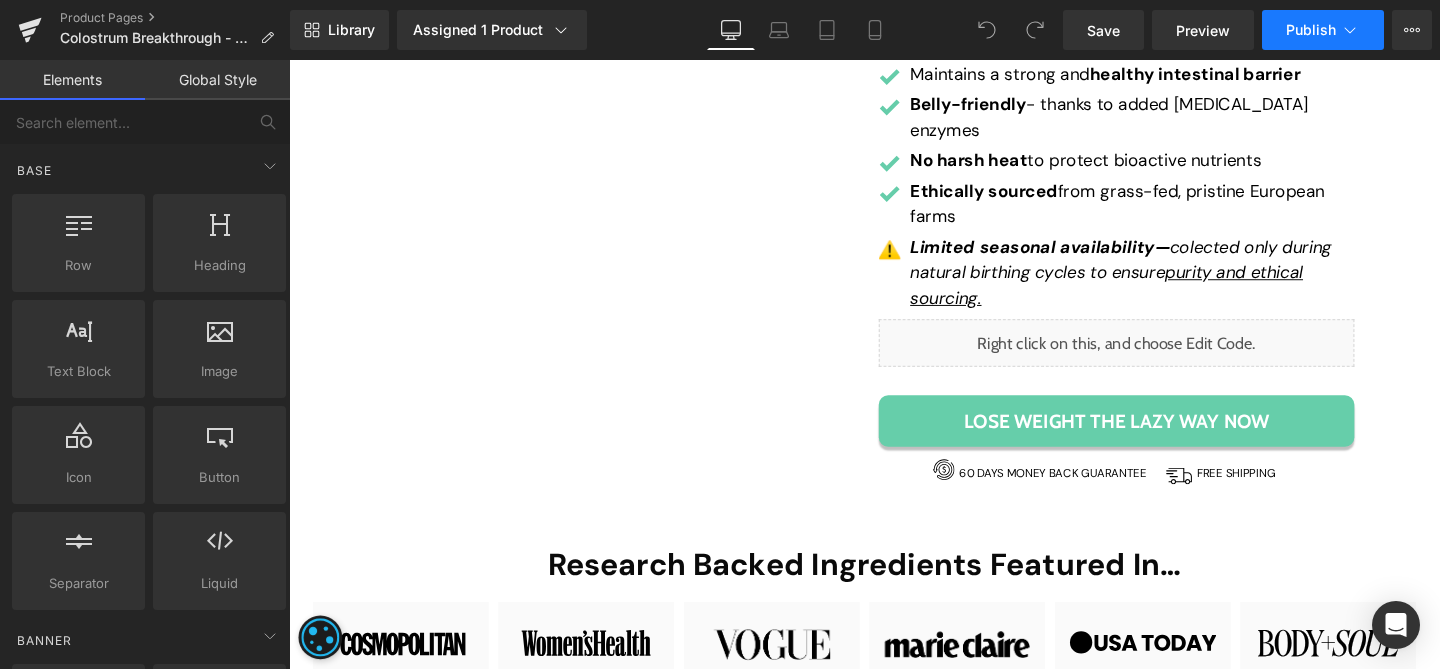 click on "Publish" at bounding box center [1323, 30] 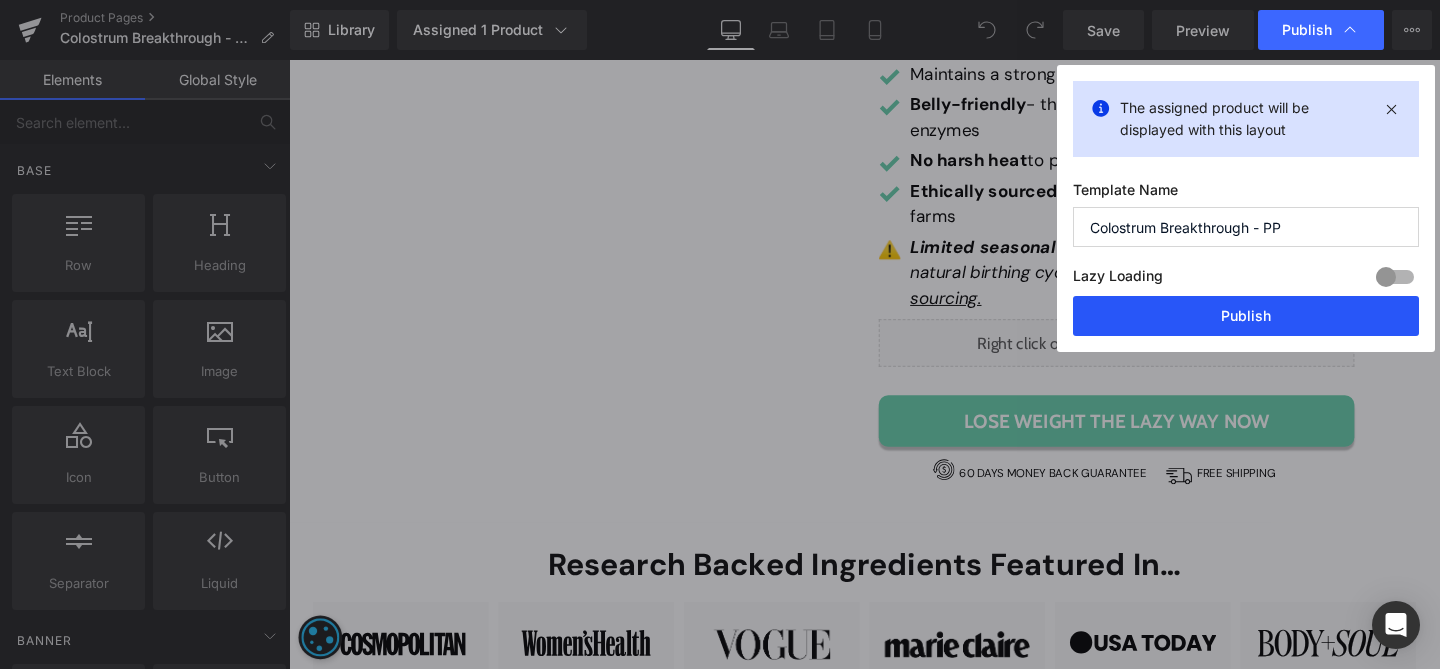 click on "Publish" at bounding box center [1246, 316] 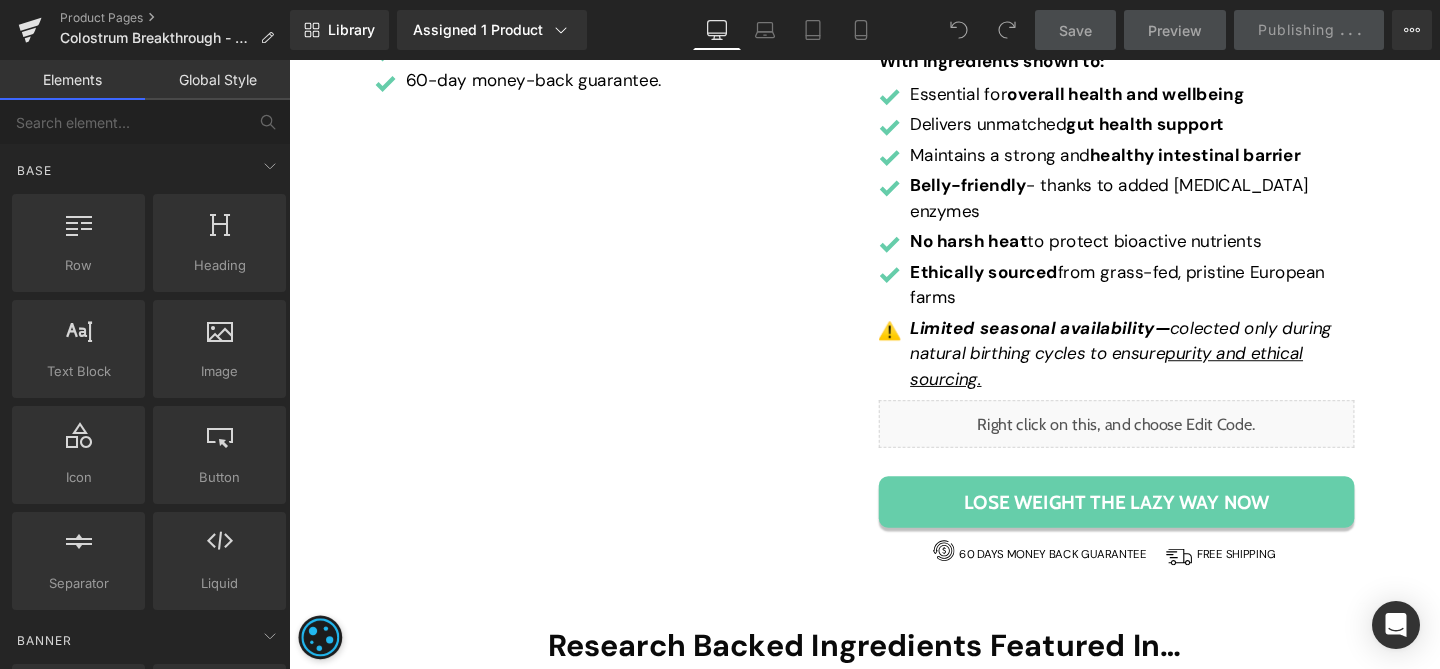 scroll, scrollTop: 582, scrollLeft: 0, axis: vertical 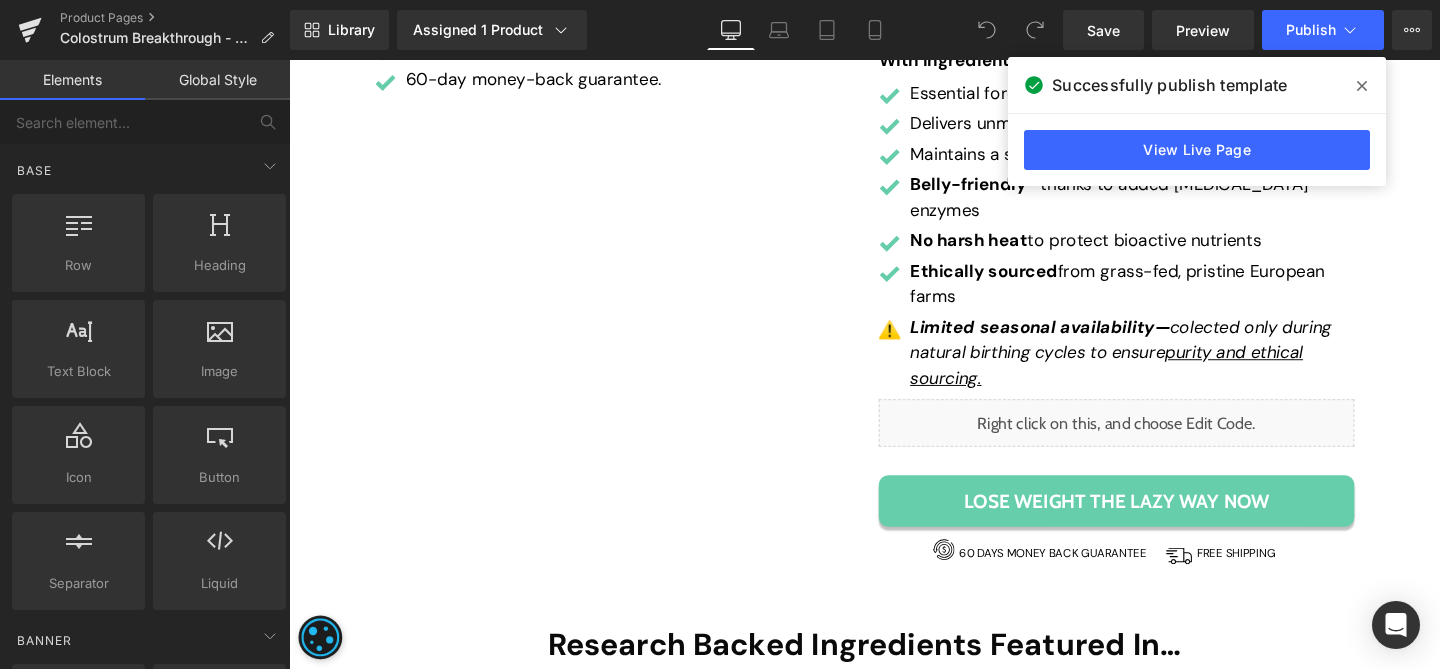 click at bounding box center [1362, 86] 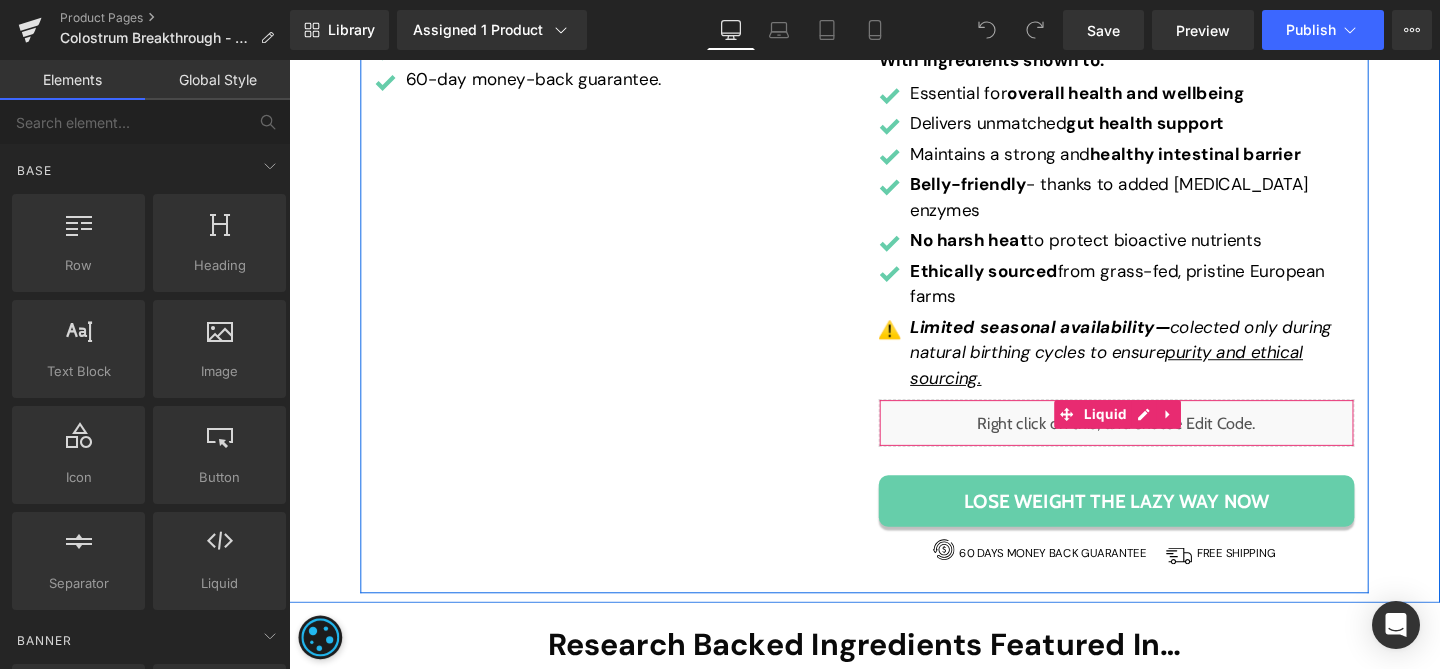 click on "Liquid" at bounding box center (1159, 442) 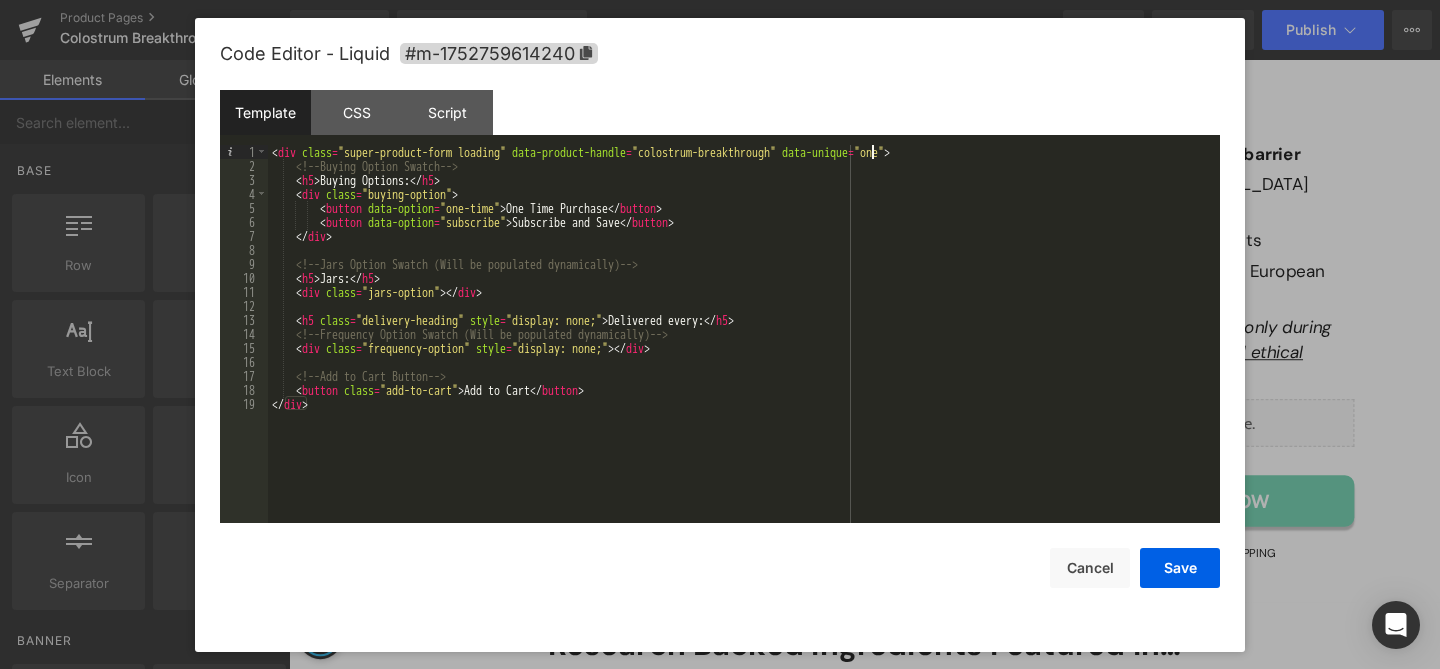 click on "< div   class = "super-product-form loading"   data-product-handle = "colostrum-breakthrough"   data-unique = "one" >       <!--  Buying Option Swatch  -->       < h5 > Buying Options: </ h5 >       < div   class = "buying-option" >             < button   data-option = "one-time" > One Time Purchase </ button >             < button   data-option = "subscribe" > Subscribe and Save </ button >       </ div >             <!--  Jars Option Swatch (Will be populated dynamically)  -->       < h5 > Jars: </ h5 >       < div   class = "jars-option" > </ div >             < h5   class = "delivery-heading"   style = "display: none;" > Delivered every: </ h5 >       <!--  Frequency Option Swatch (Will be populated dynamically)  -->       < div   class = "frequency-option"   style = "display: none;" > </ div >             <!--  Add to Cart Button  -->       < button   class = "add-to-cart" > Add to Cart </ button > </ div >" at bounding box center (744, 348) 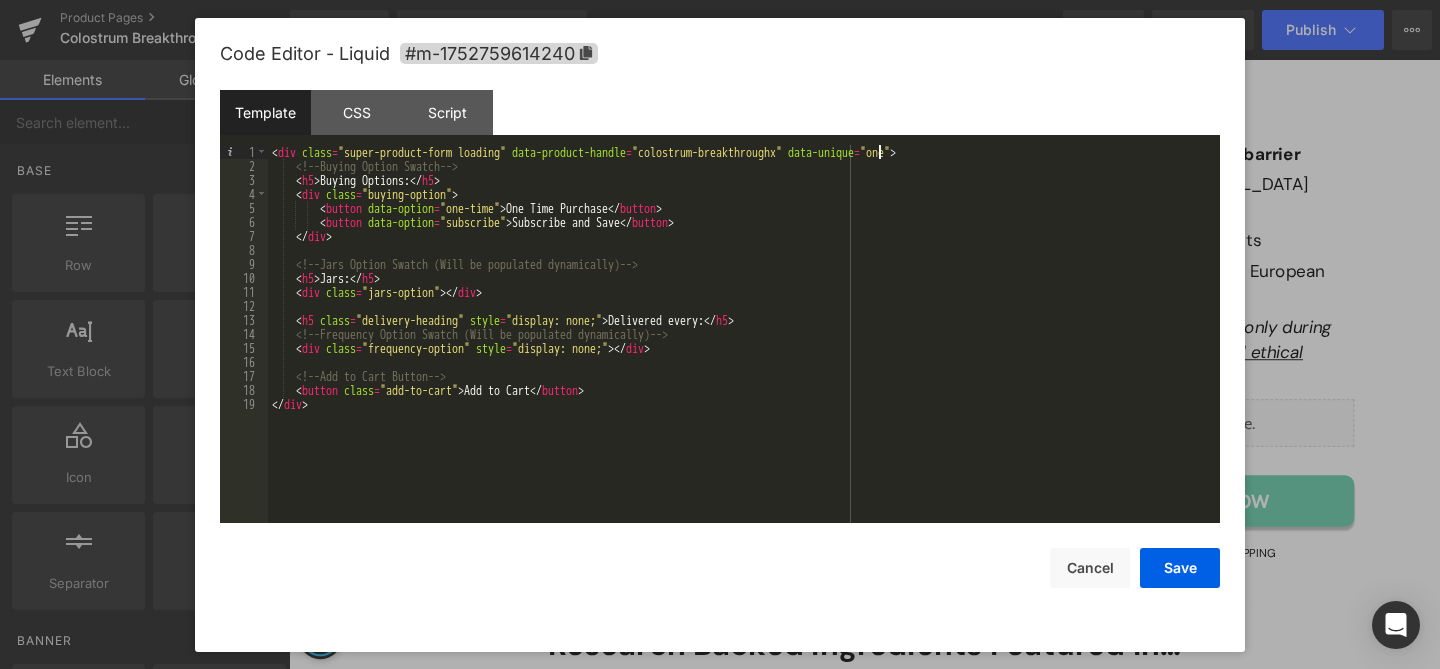 type 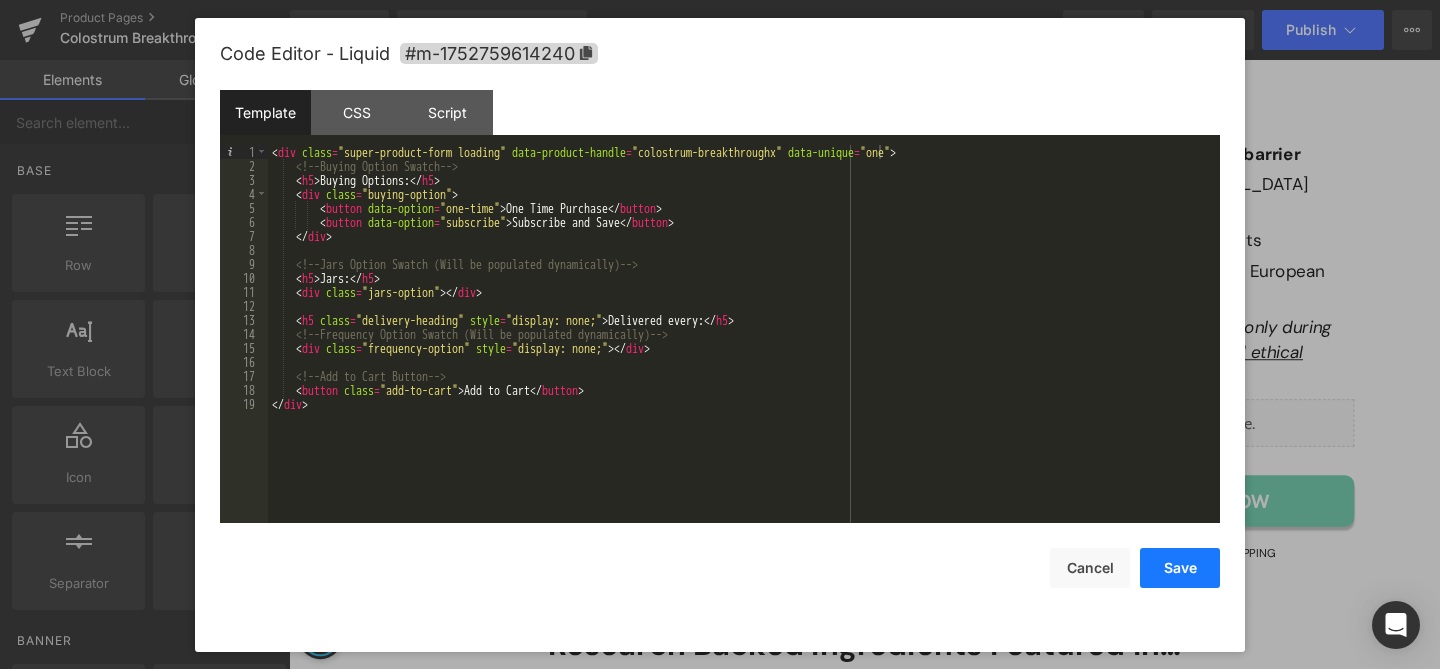 click on "Save" at bounding box center (1180, 568) 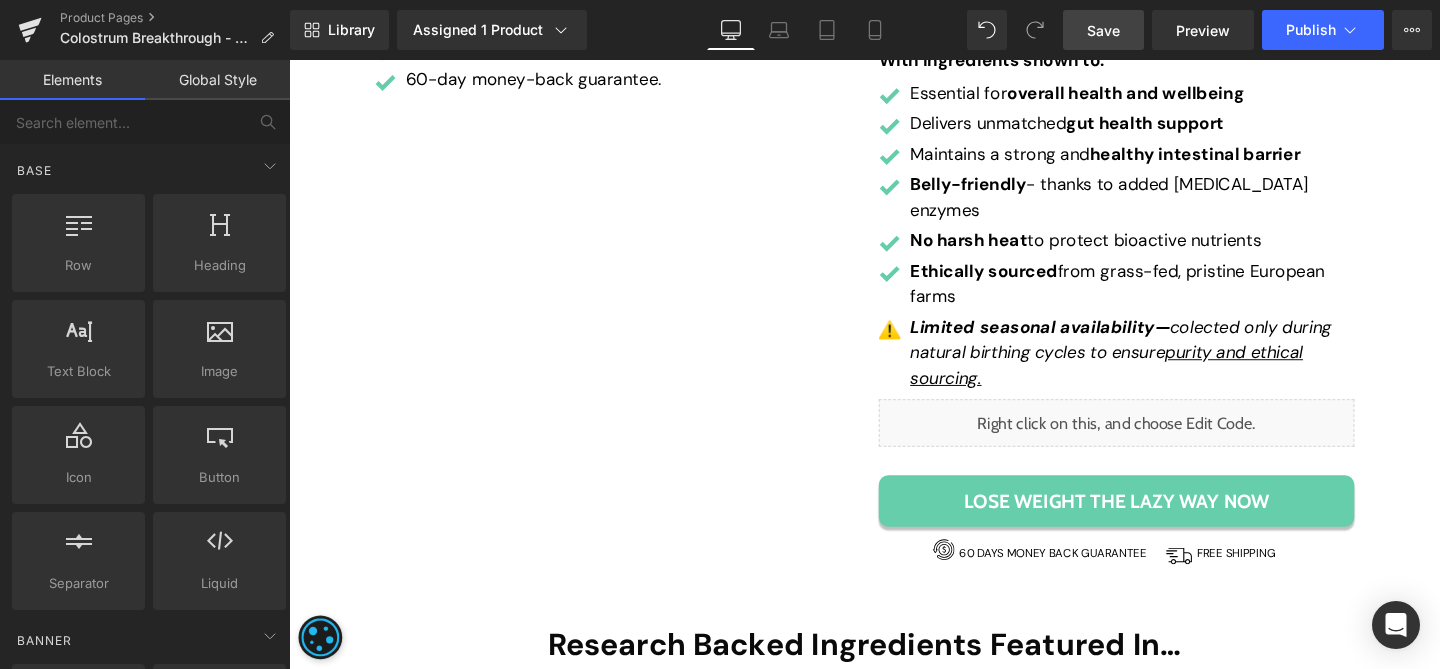 click on "Save" at bounding box center (1103, 30) 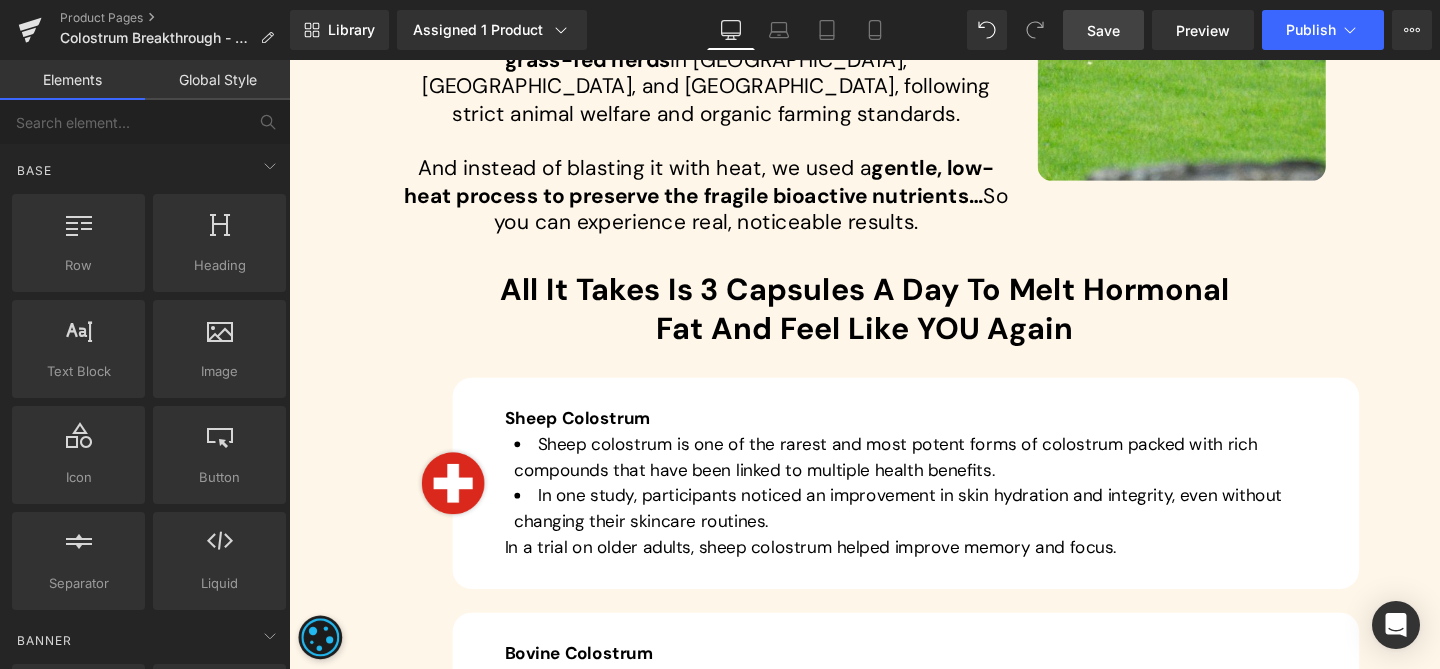 scroll, scrollTop: 4954, scrollLeft: 0, axis: vertical 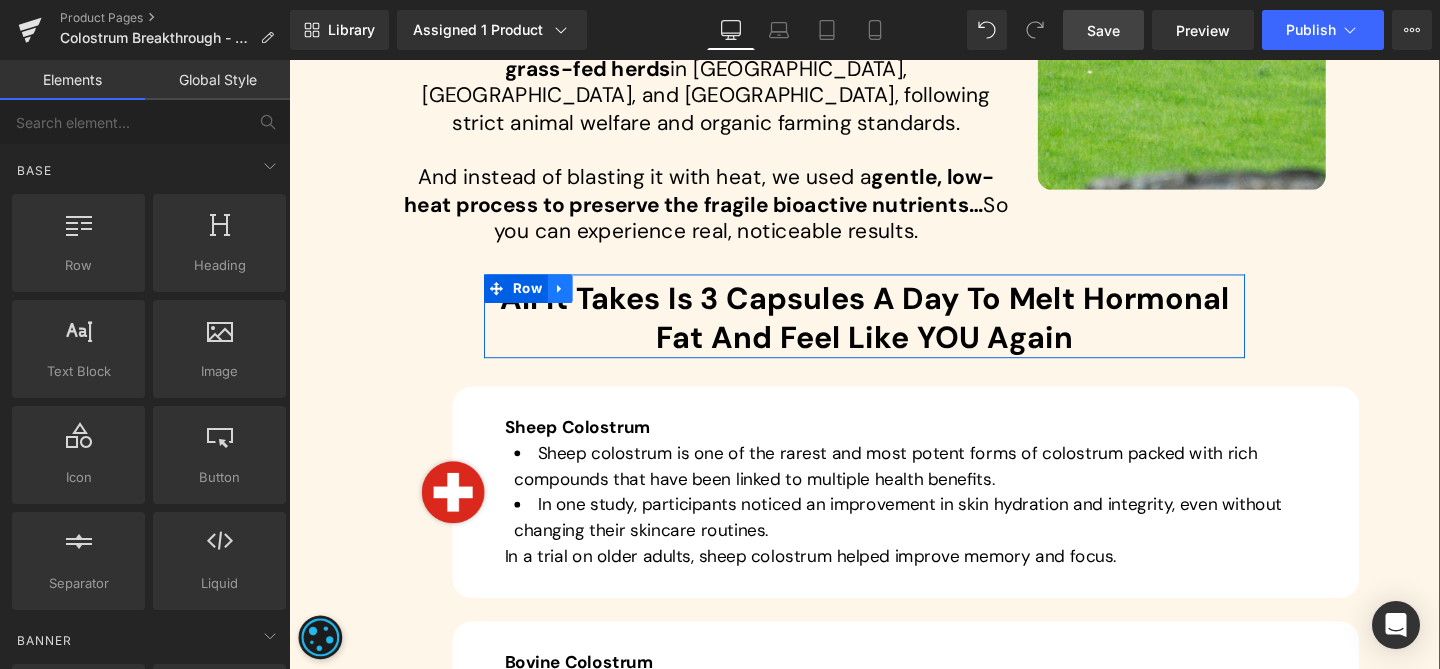 click 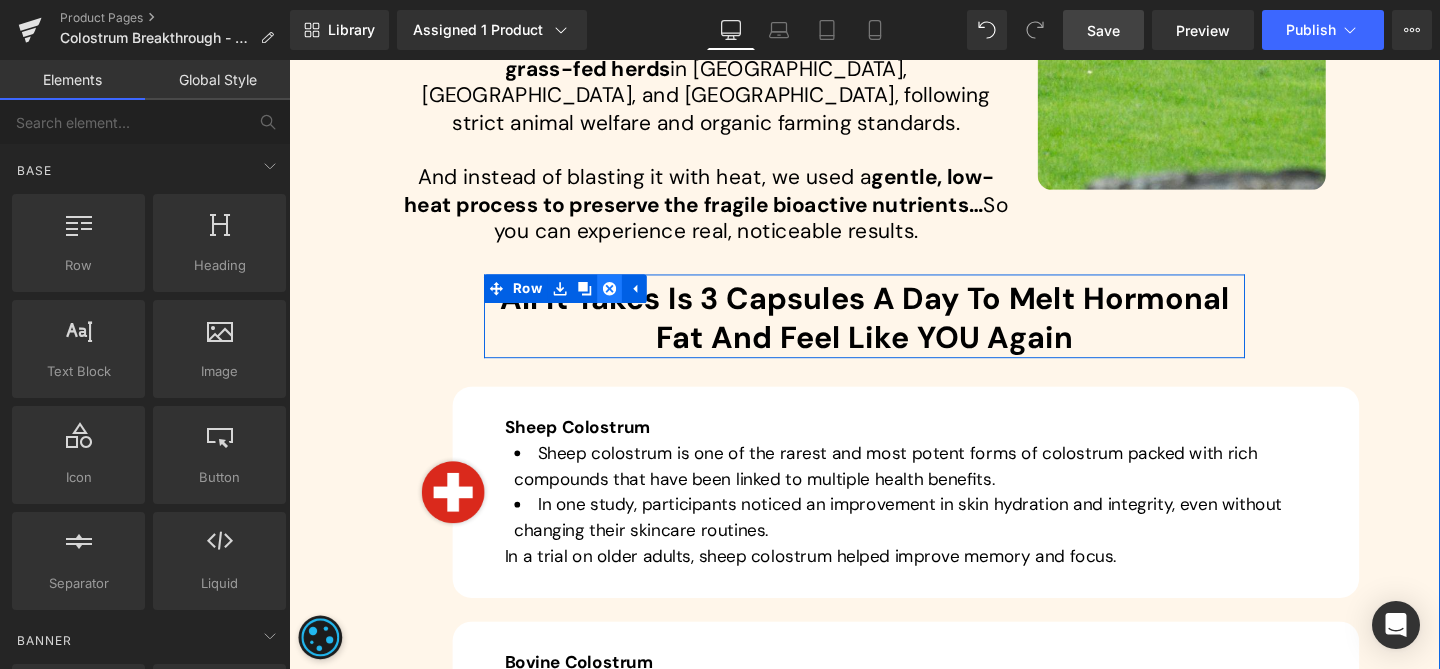 click 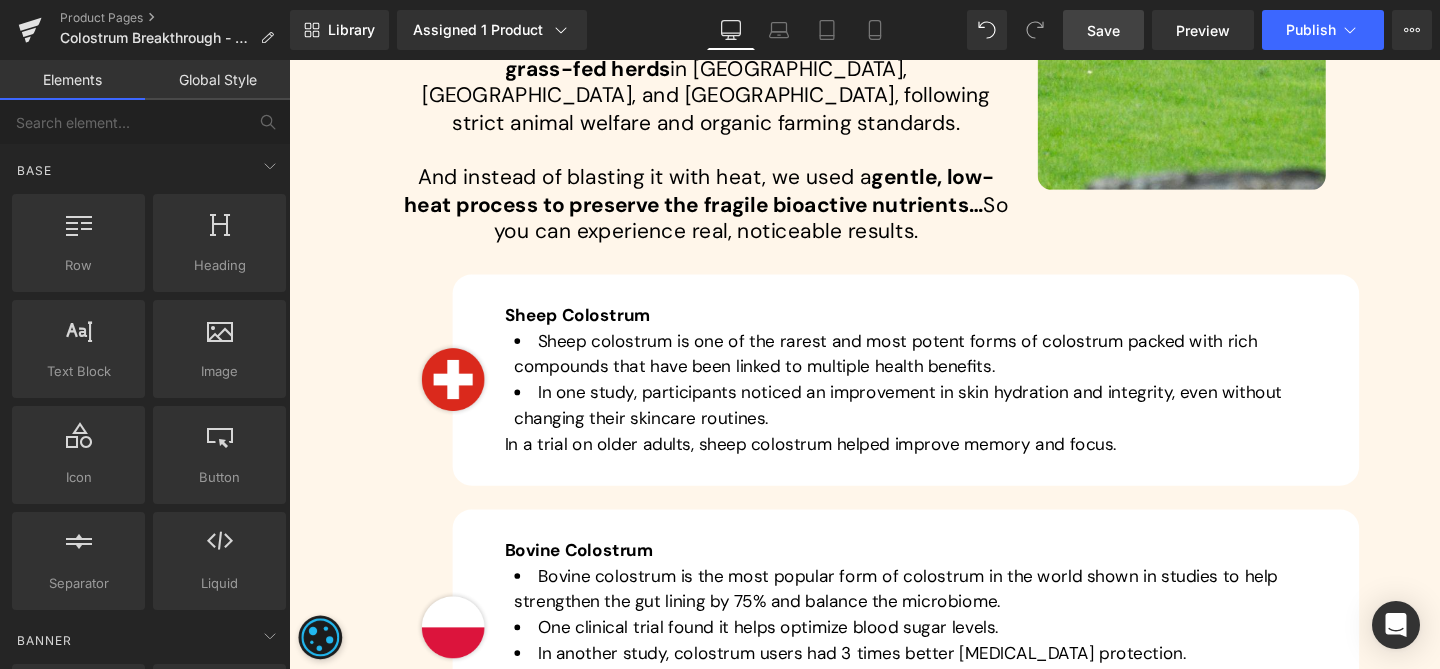 click on "Save" at bounding box center (1103, 30) 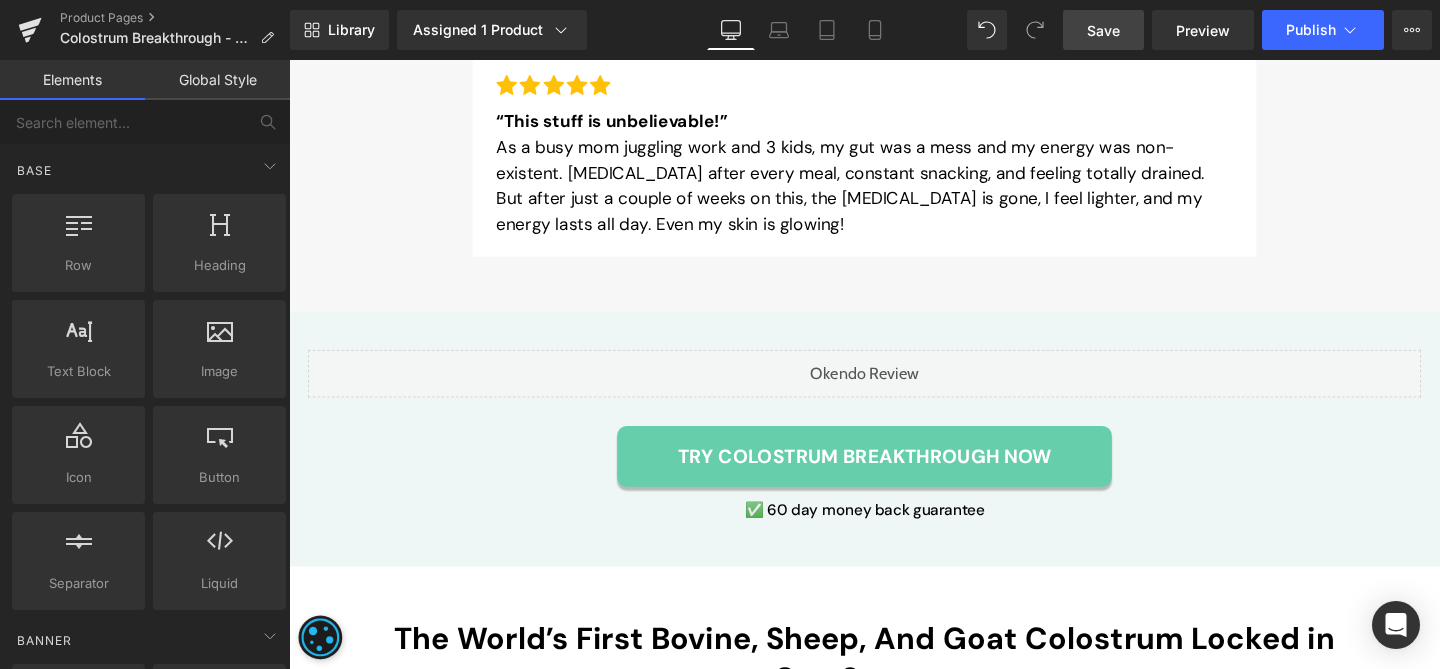 scroll, scrollTop: 3470, scrollLeft: 0, axis: vertical 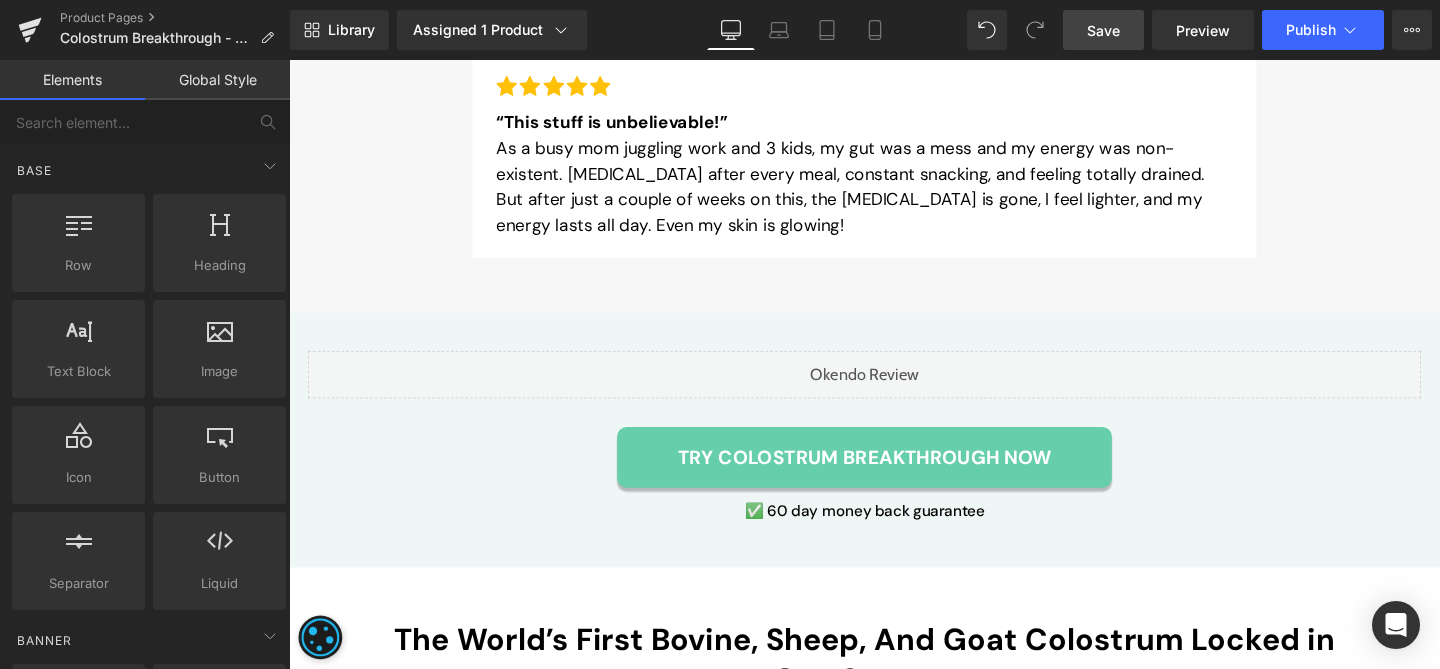 click on "Liquid" at bounding box center [894, 391] 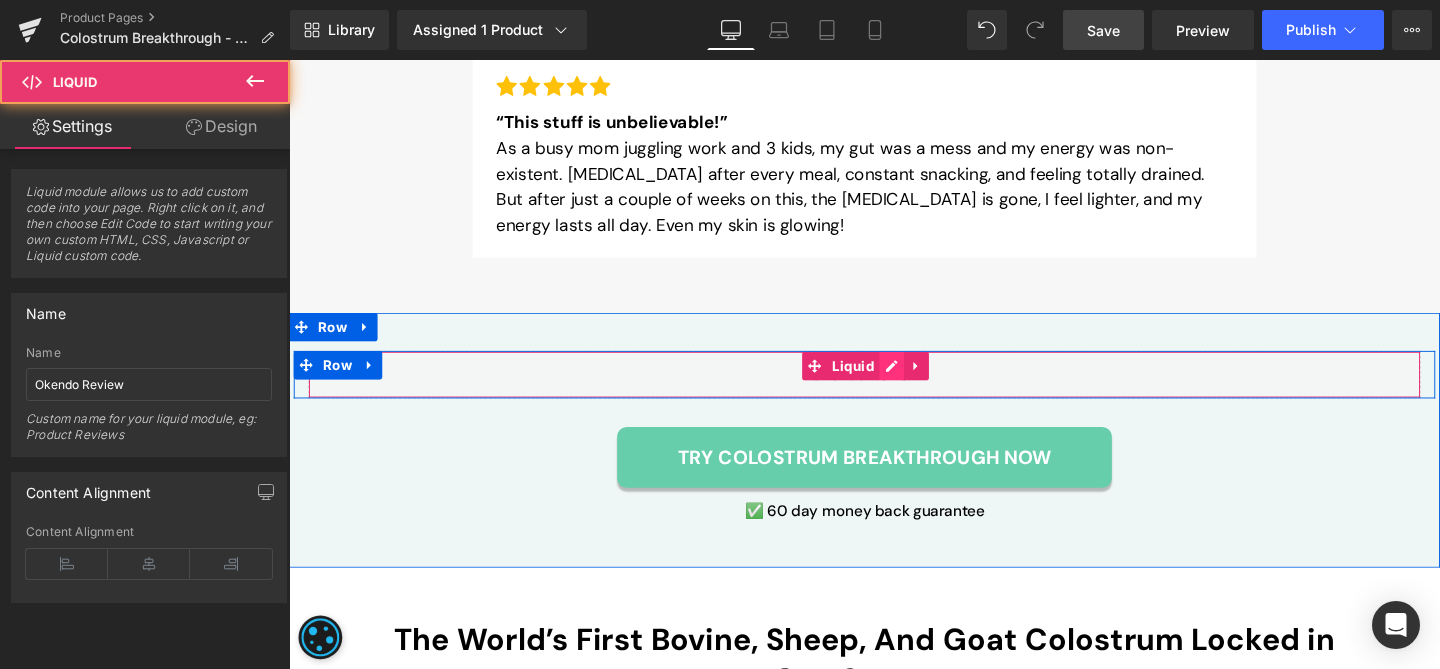 click on "Liquid" at bounding box center (894, 391) 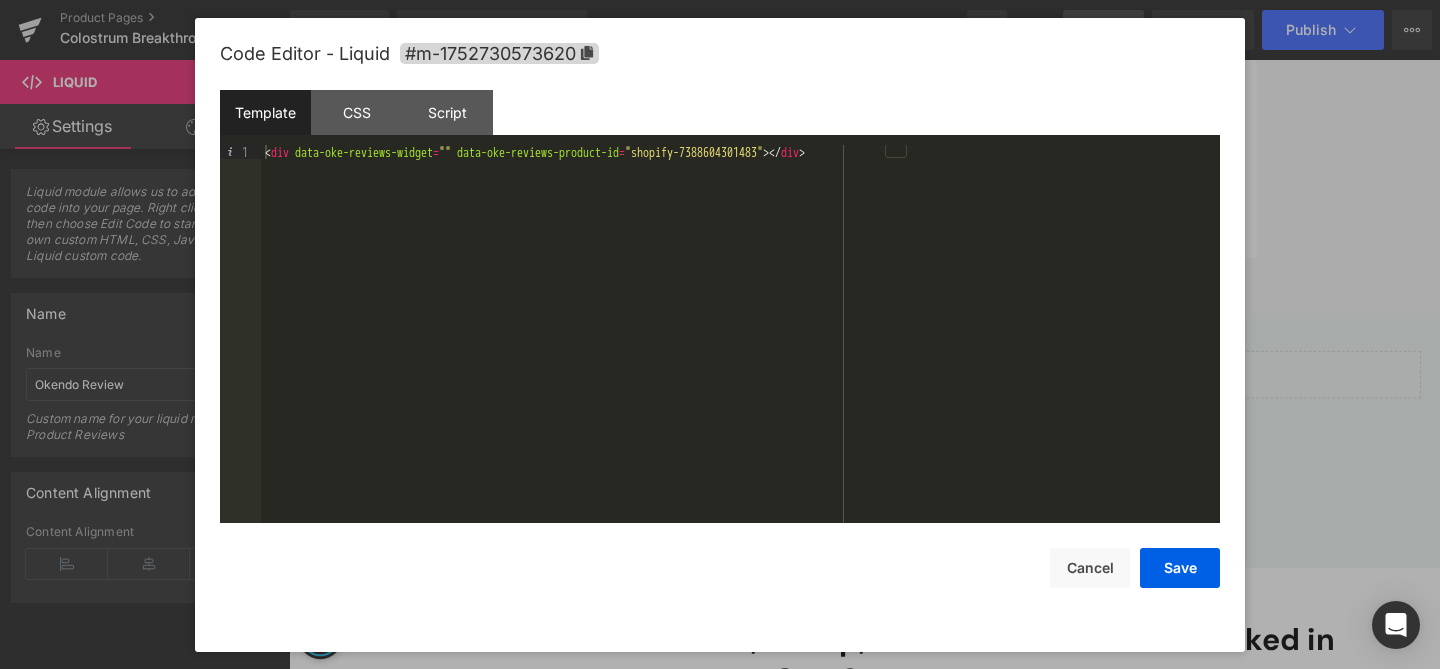 click on "< div   data-oke-reviews-widget = ""   data-oke-reviews-product-id = "shopify-7388604301483" > </ div >" at bounding box center [740, 348] 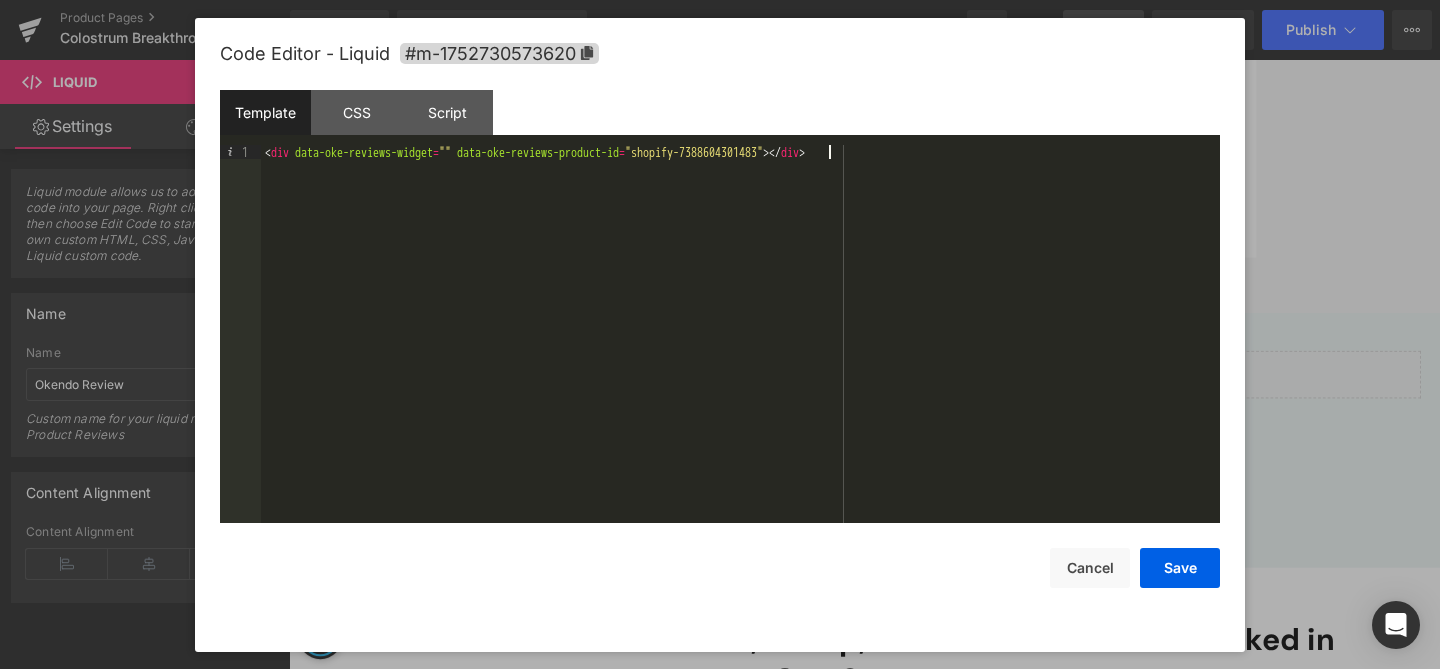click on "< div   data-oke-reviews-widget = ""   data-oke-reviews-product-id = "shopify-7388604301483" > </ div >" at bounding box center [740, 348] 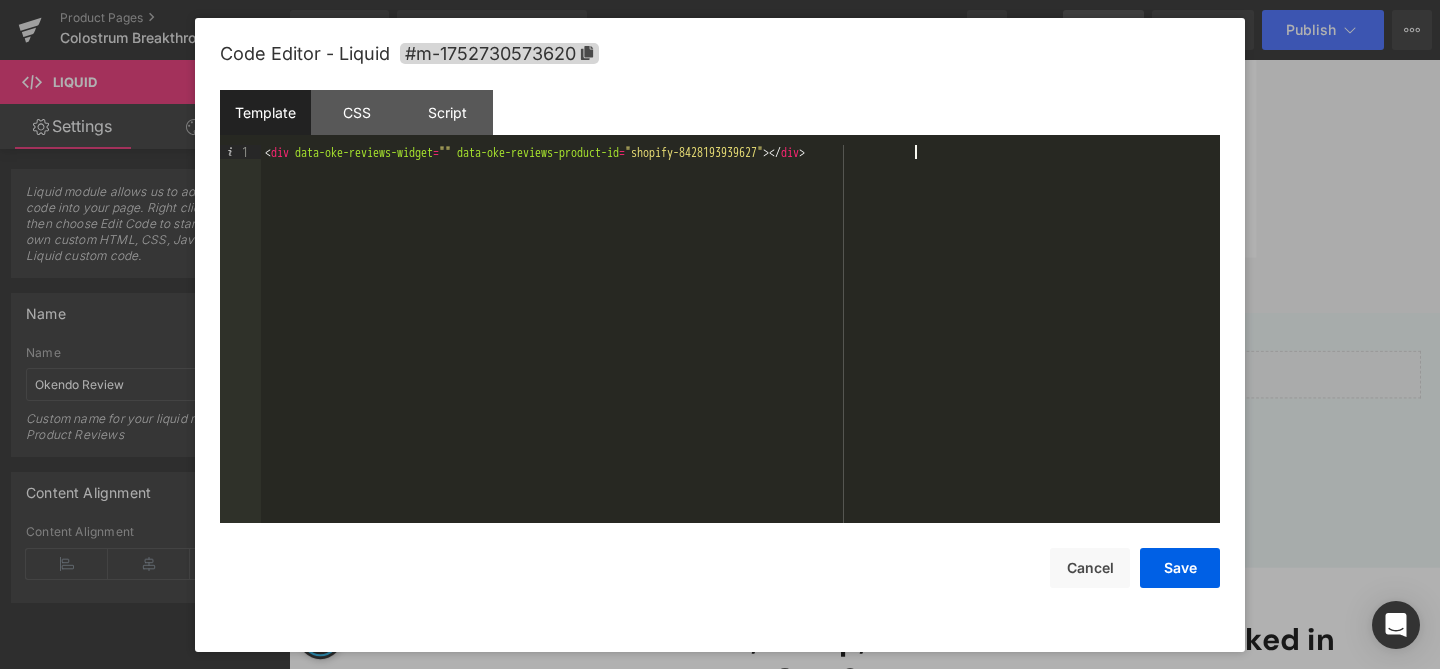 click on "< div   data-oke-reviews-widget = ""   data-oke-reviews-product-id = "shopify-8428193939627" > </ div >" at bounding box center (740, 348) 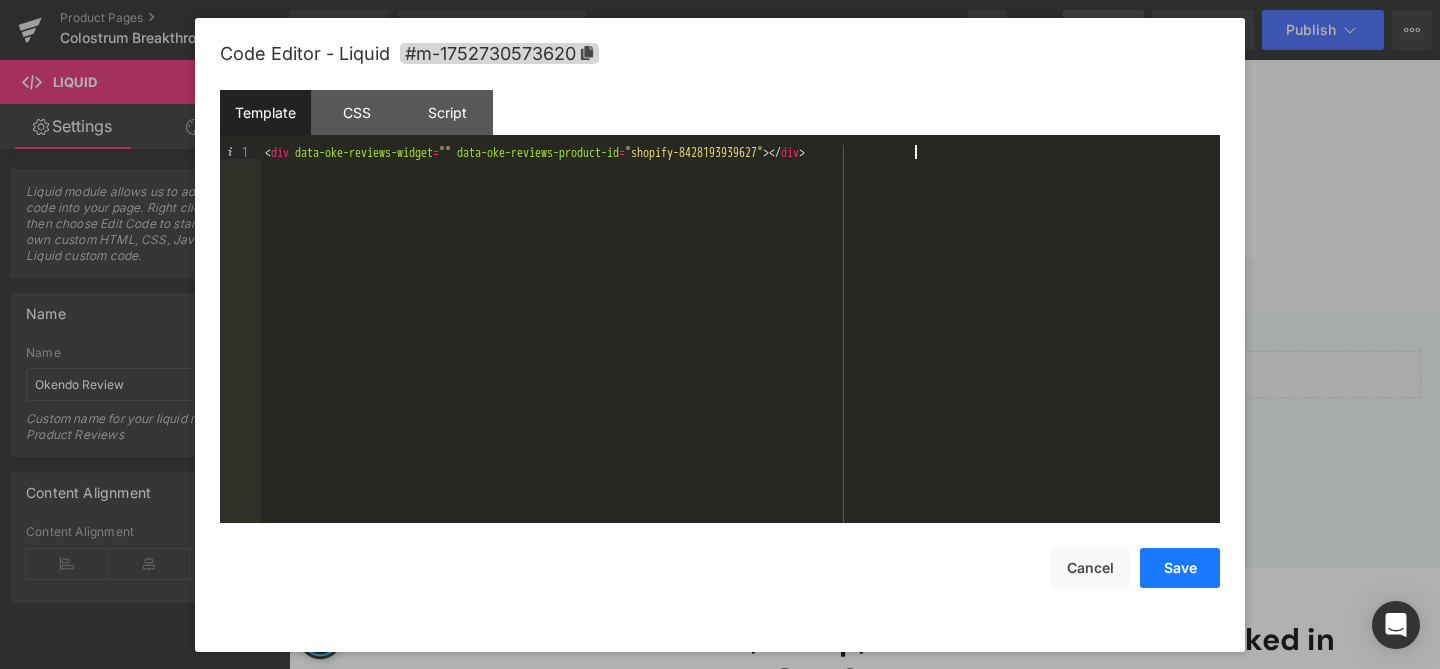 click on "Save" at bounding box center [1180, 568] 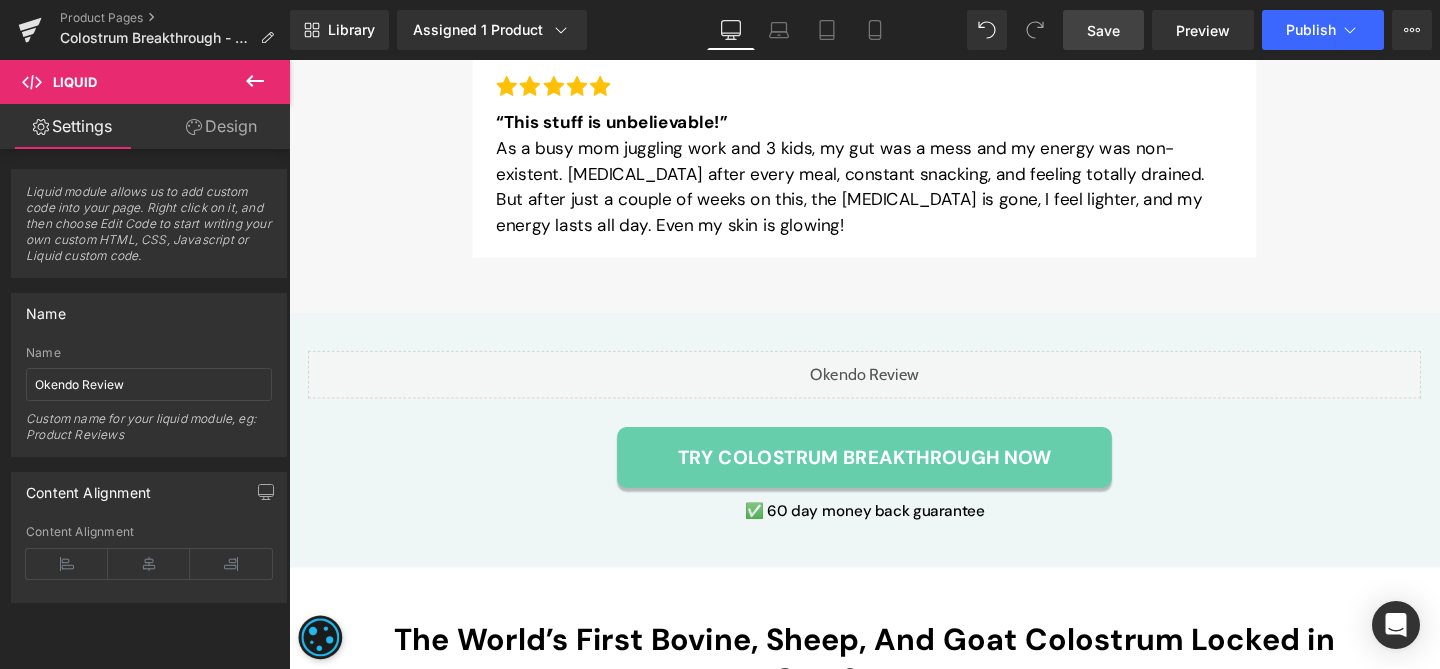 click on "Save" at bounding box center (1103, 30) 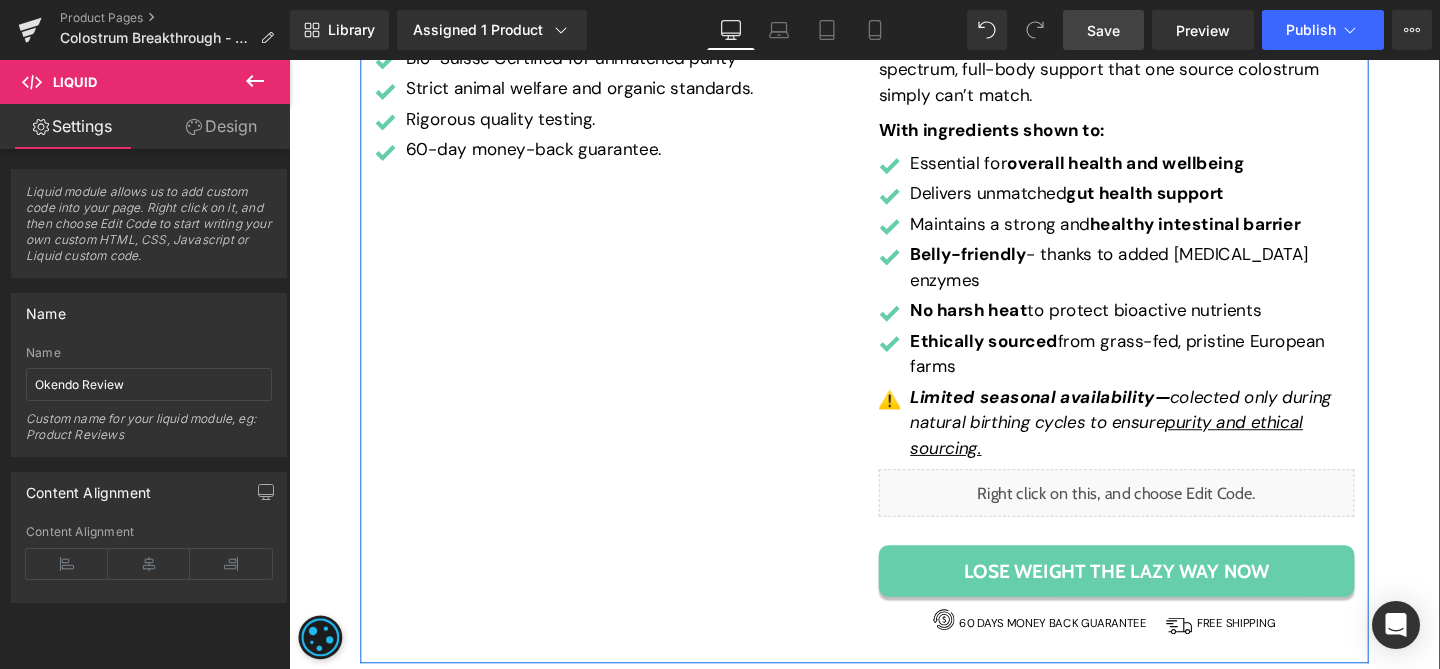scroll, scrollTop: 540, scrollLeft: 0, axis: vertical 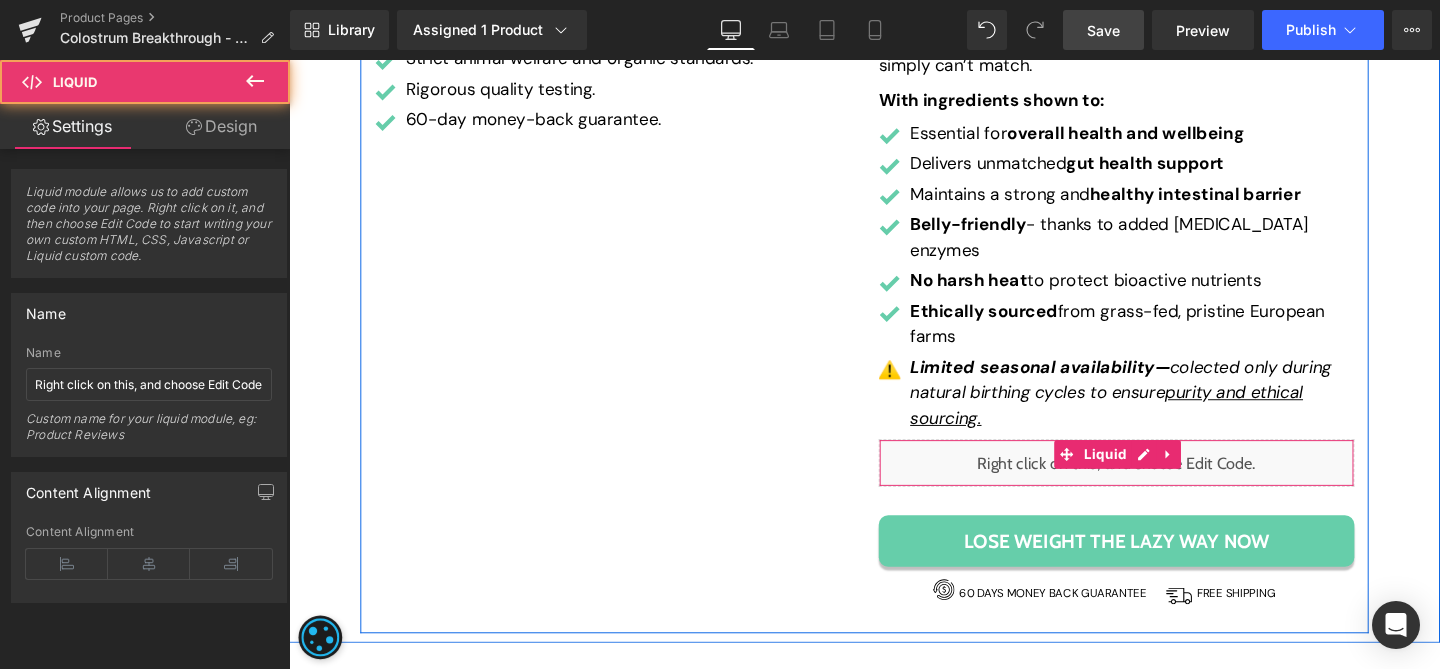 click on "Liquid" at bounding box center [1159, 484] 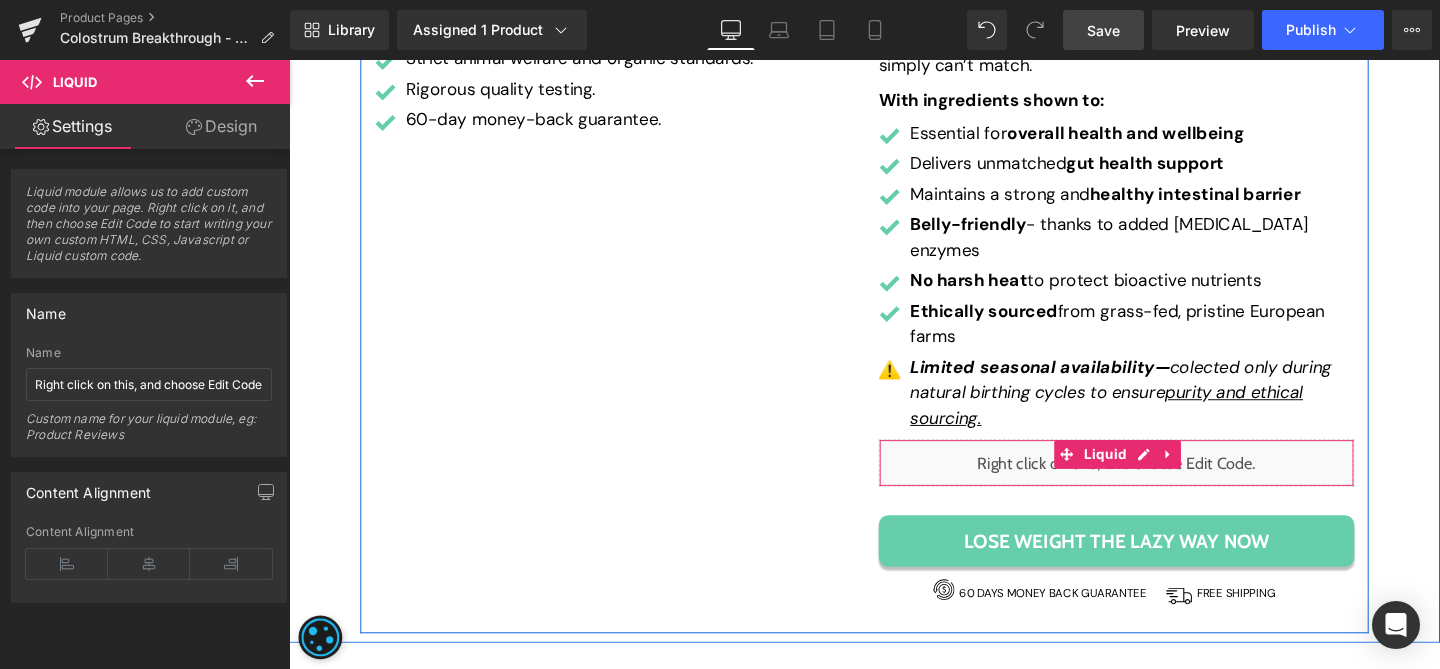 scroll, scrollTop: 0, scrollLeft: 0, axis: both 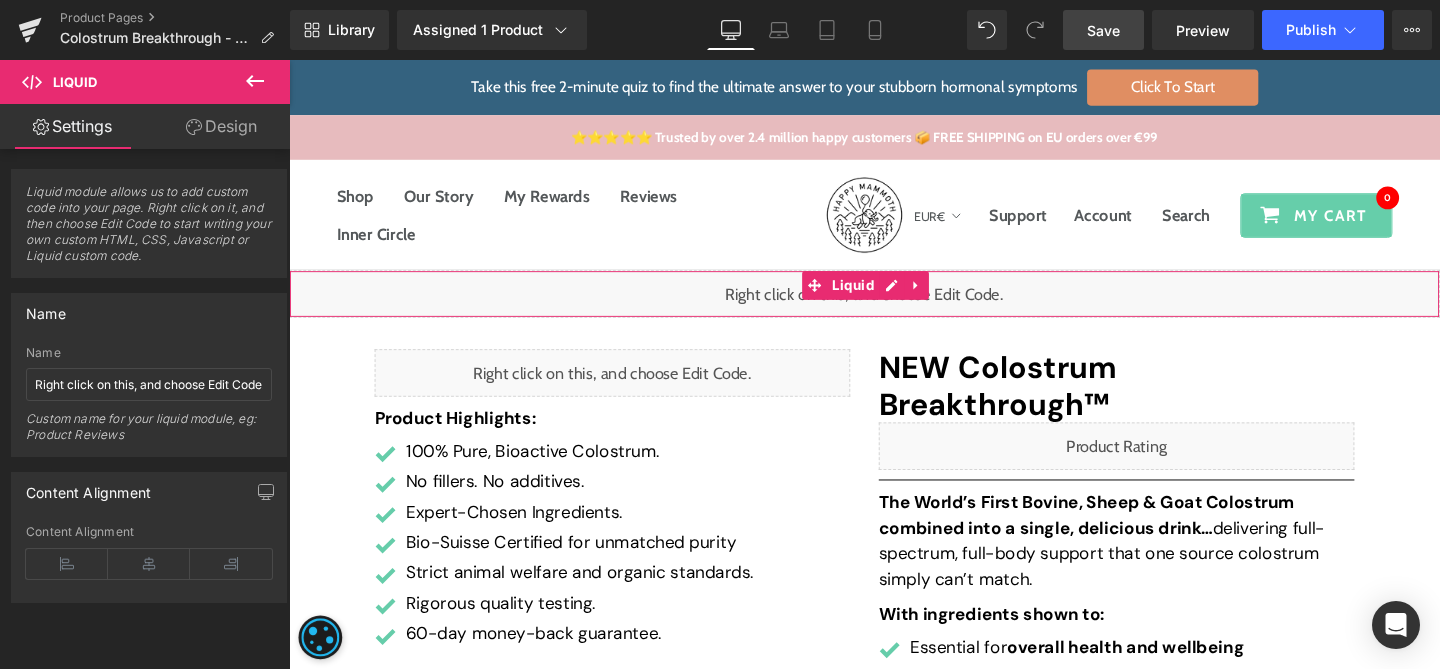 click on "Liquid" at bounding box center [894, 306] 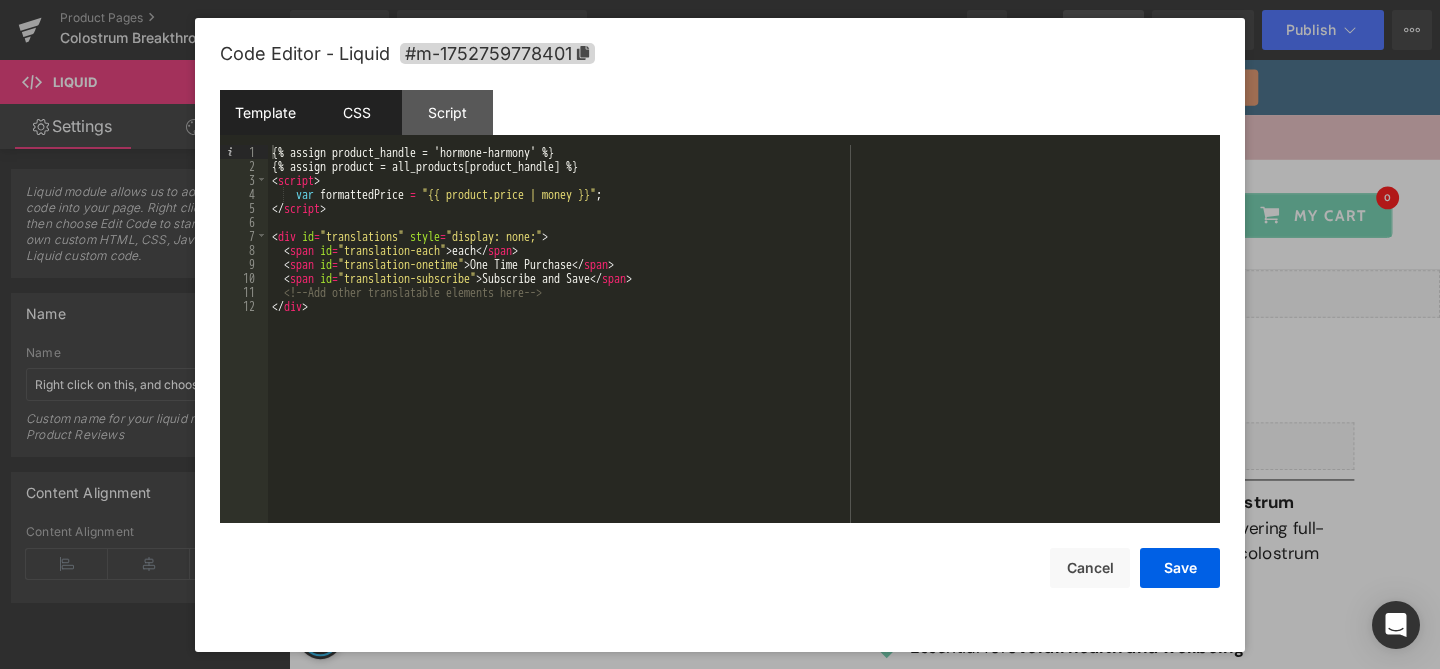 click on "CSS" at bounding box center (356, 112) 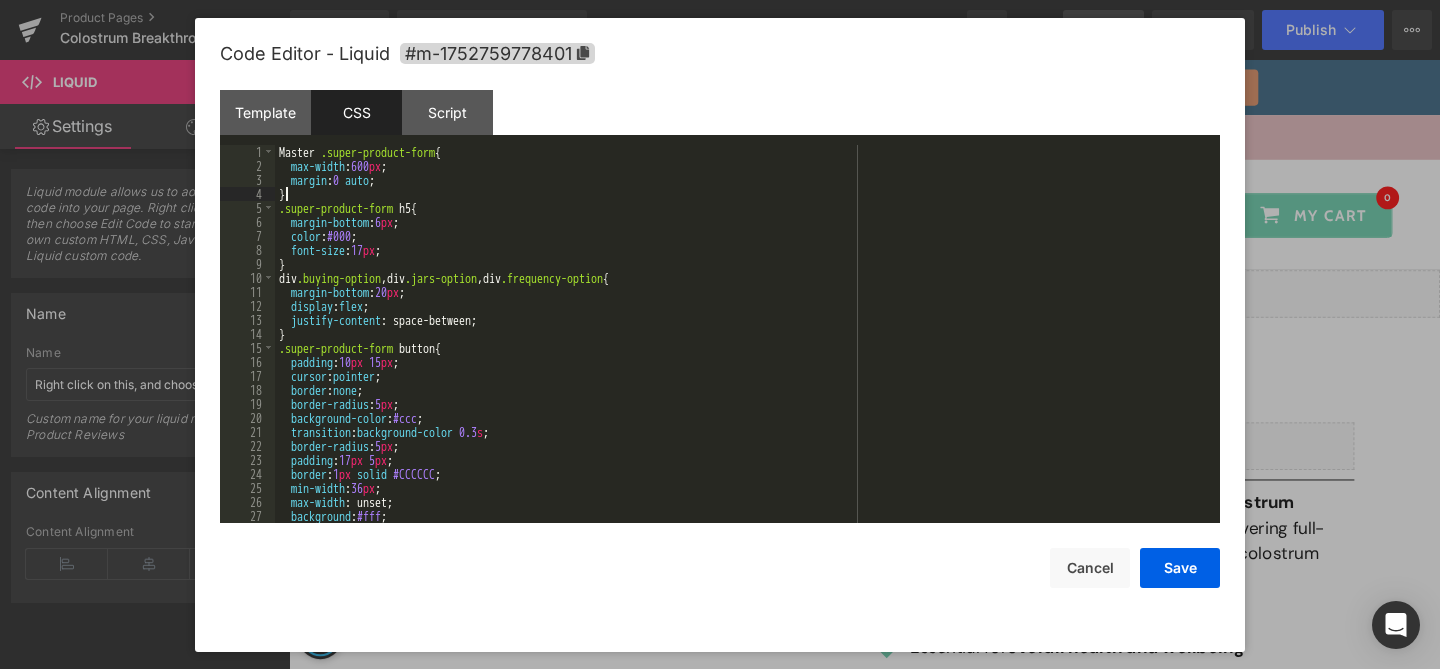 click on "Master   .super-product-form {    max-width :  600 px ;    margin :  0   auto ; } .super-product-form   h5 {    margin-bottom :  6 px ;    color : #000 ;    font-size : 17 px ; } div .buying-option ,  div .jars-option ,  div .frequency-option {    margin-bottom :  20 px ;    display :  flex ;    justify-content : space-between; } .super-product-form   button {    padding :  10 px   15 px ;    cursor :  pointer ;    border :  none ;    border-radius :  5 px ;    background-color :  #ccc ;    transition :  background-color   0.3 s ;    border-radius :  5 px ;    padding :  17 px   5 px ;    border :  1 px   solid   #CCCCCC ;    min-width :  36 px ;    max-width : unset;    background :  #fff ; }" at bounding box center [743, 348] 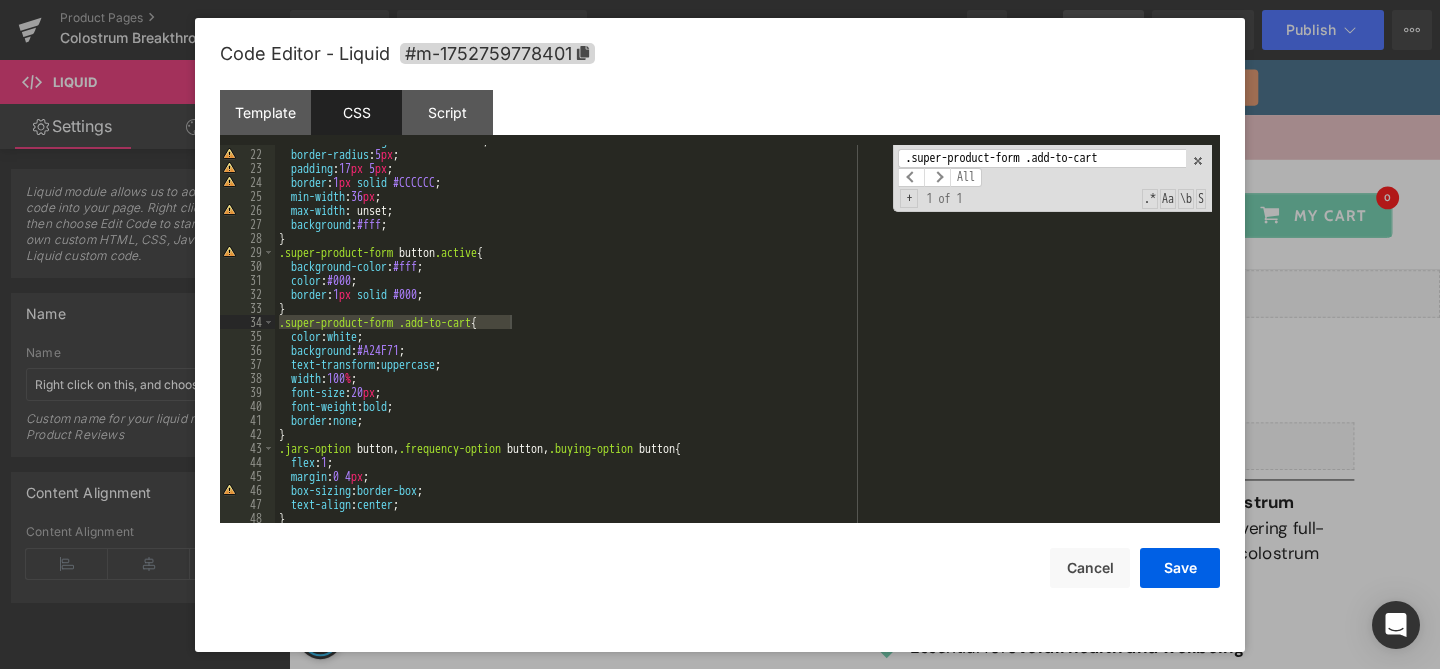 scroll, scrollTop: 362, scrollLeft: 0, axis: vertical 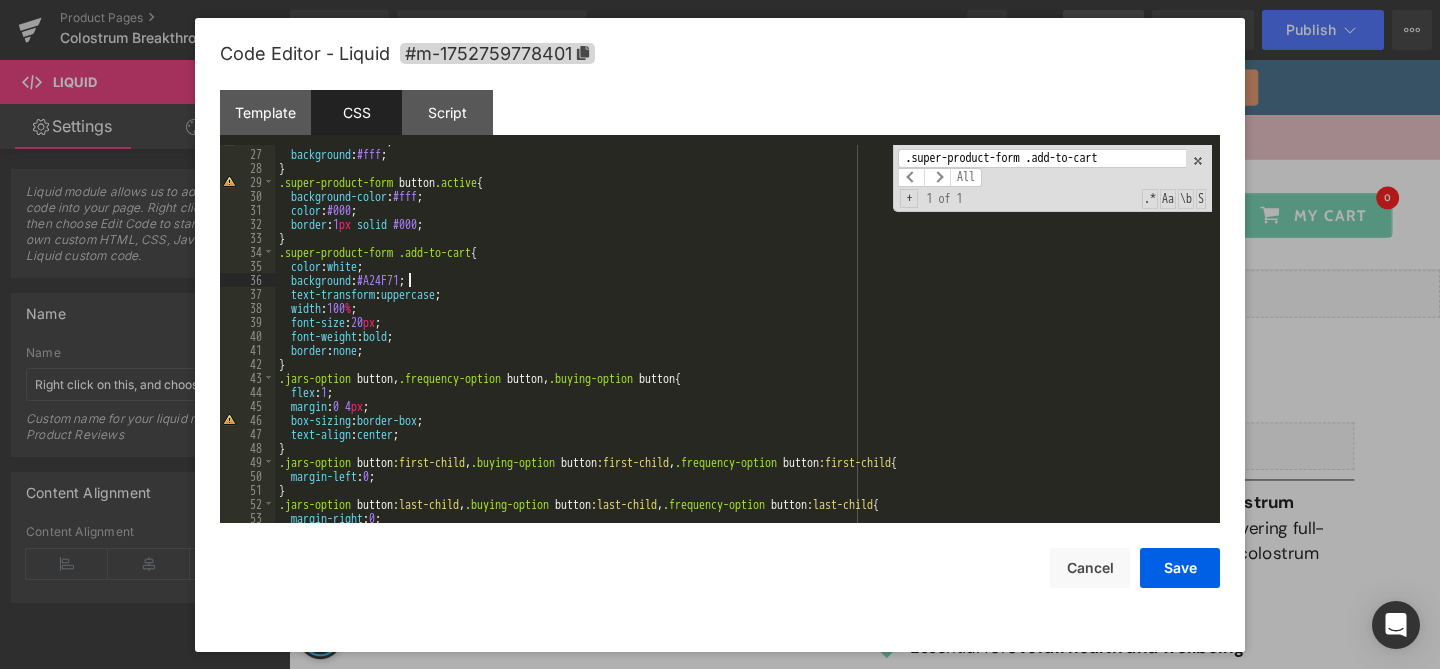 click on "max-width : unset;    background :  #fff ; } .super-product-form   button .active {    background-color :  #fff ;    color :  #000 ;    border :  1 px   solid   #000 ; } .super-product-form   .add-to-cart {    color :  white ;    background :  #A24F71 ;    text-transform :  uppercase ;    width :  100 % ;    font-size :  20 px ;    font-weight :  bold ;    border : none ; } .jars-option   button , .frequency-option   button , .buying-option   button {    flex :  1 ;    margin :  0   4 px ;    box-sizing :  border-box ;    text-align :  center ; } .jars-option   button :first-child , .buying-option   button :first-child , .frequency-option   button :first-child {    margin-left :  0 ; } .jars-option   button :last-child , .buying-option   button :last-child , .frequency-option   button :last-child {    margin-right :  0 ;" at bounding box center (743, 336) 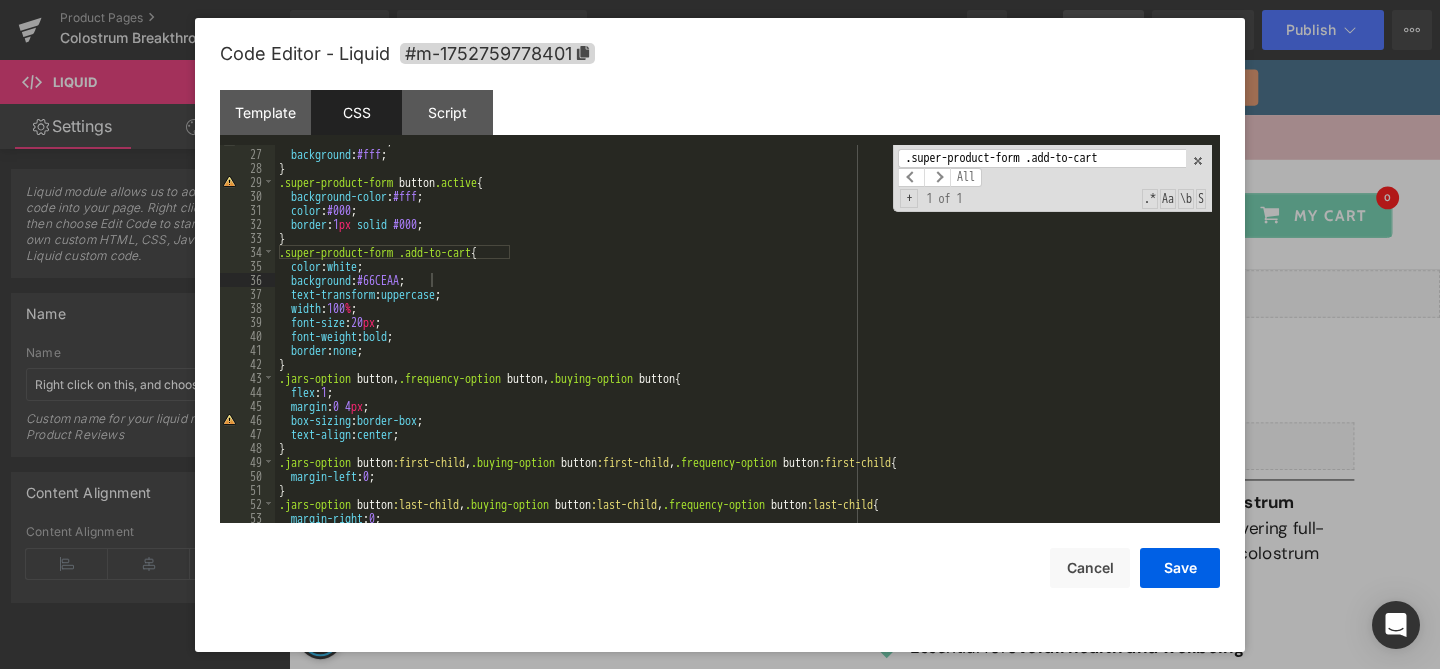 click on ".super-product-form .add-to-cart" at bounding box center [1042, 158] 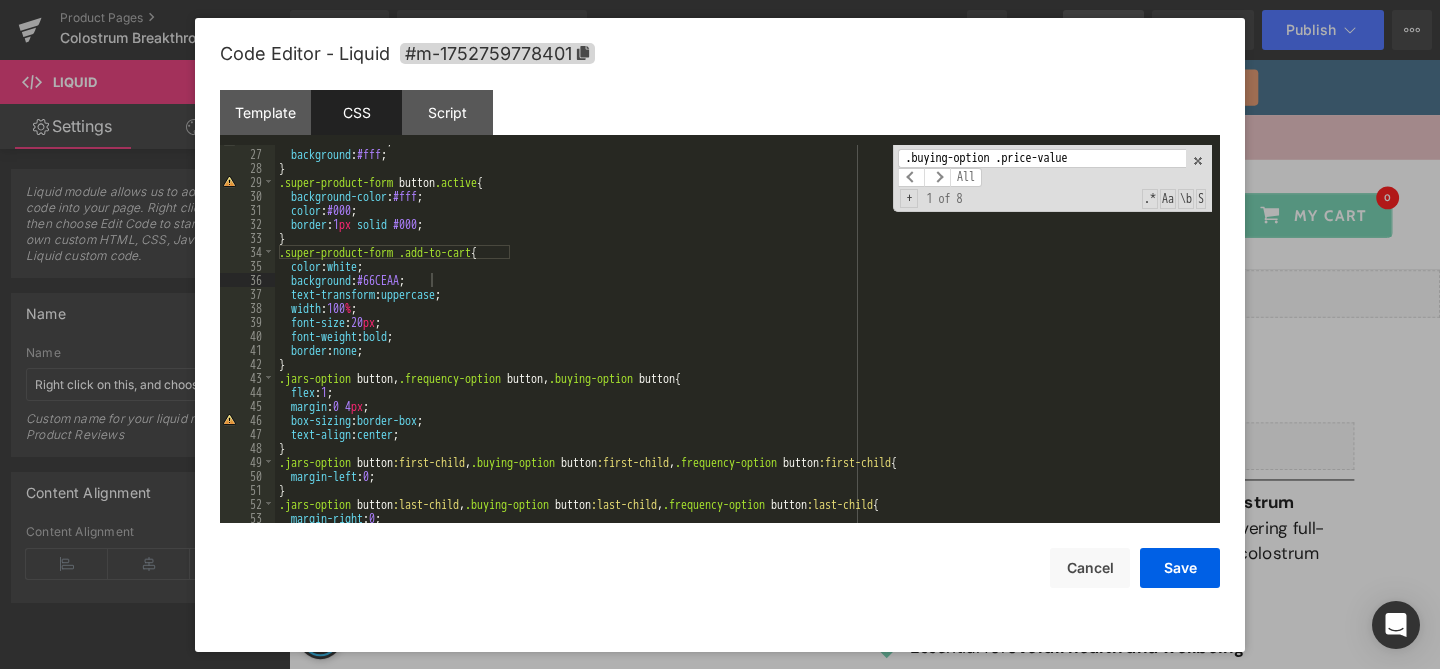 scroll, scrollTop: 693, scrollLeft: 0, axis: vertical 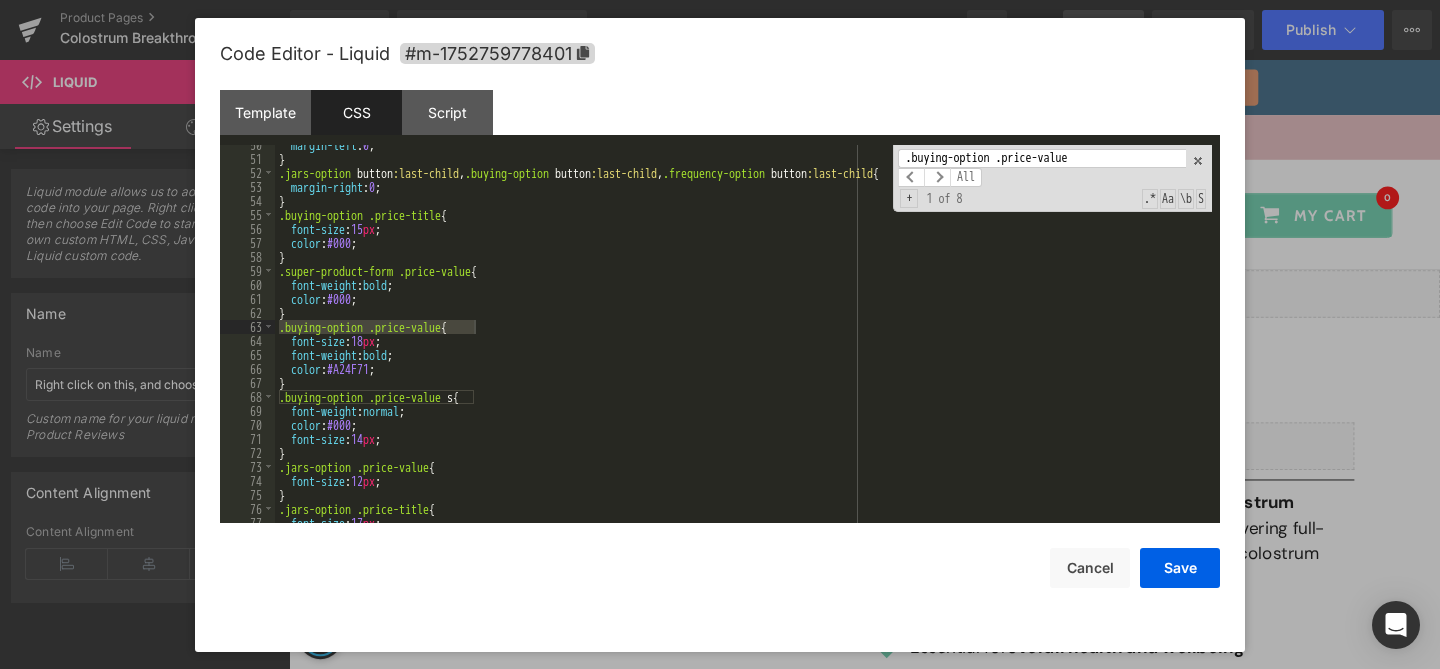 type on ".buying-option .price-value" 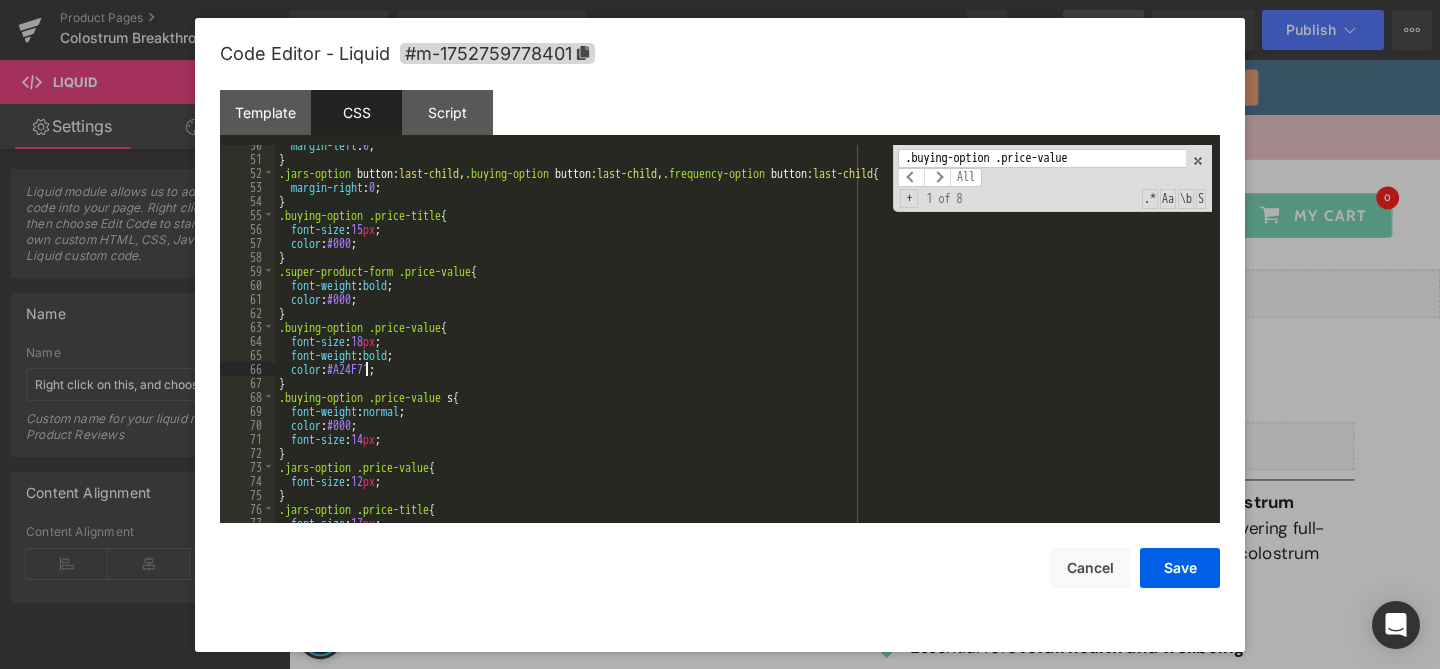 click on "margin-left :  0 ; } .jars-option   button :last-child , .buying-option   button :last-child , .frequency-option   button :last-child {    margin-right :  0 ; } .buying-option   .price-title {    font-size :  15 px ;    color : #000 ; } .super-product-form   .price-value {    font-weight :  bold ;    color : #000 ; } .buying-option   .price-value {    font-size : 18 px ;    font-weight :  bold ;    color : #A24F71 ; } .buying-option   .price-value   s {    font-weight :  normal ;    color : #000 ;    font-size : 14 px ; } .jars-option   .price-value {    font-size : 12 px ; } .jars-option   .price-title {    font-size : 17 px ;" at bounding box center (743, 341) 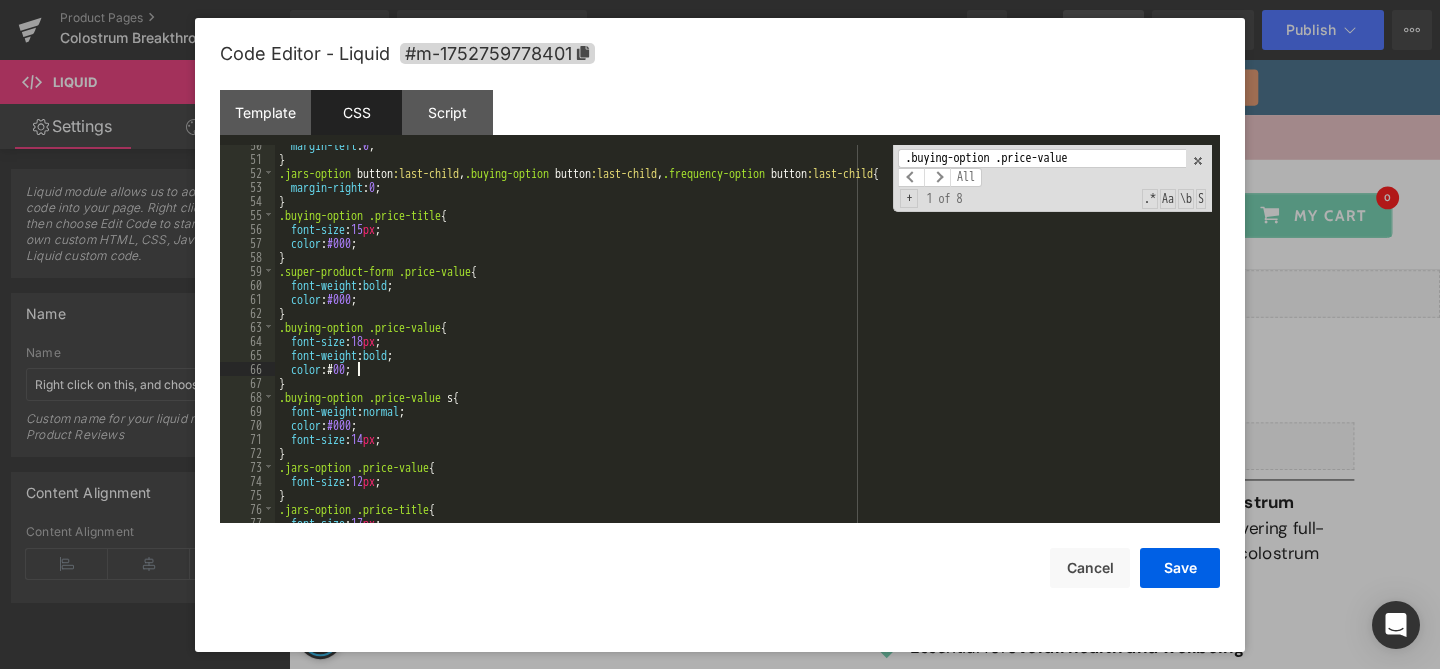 type 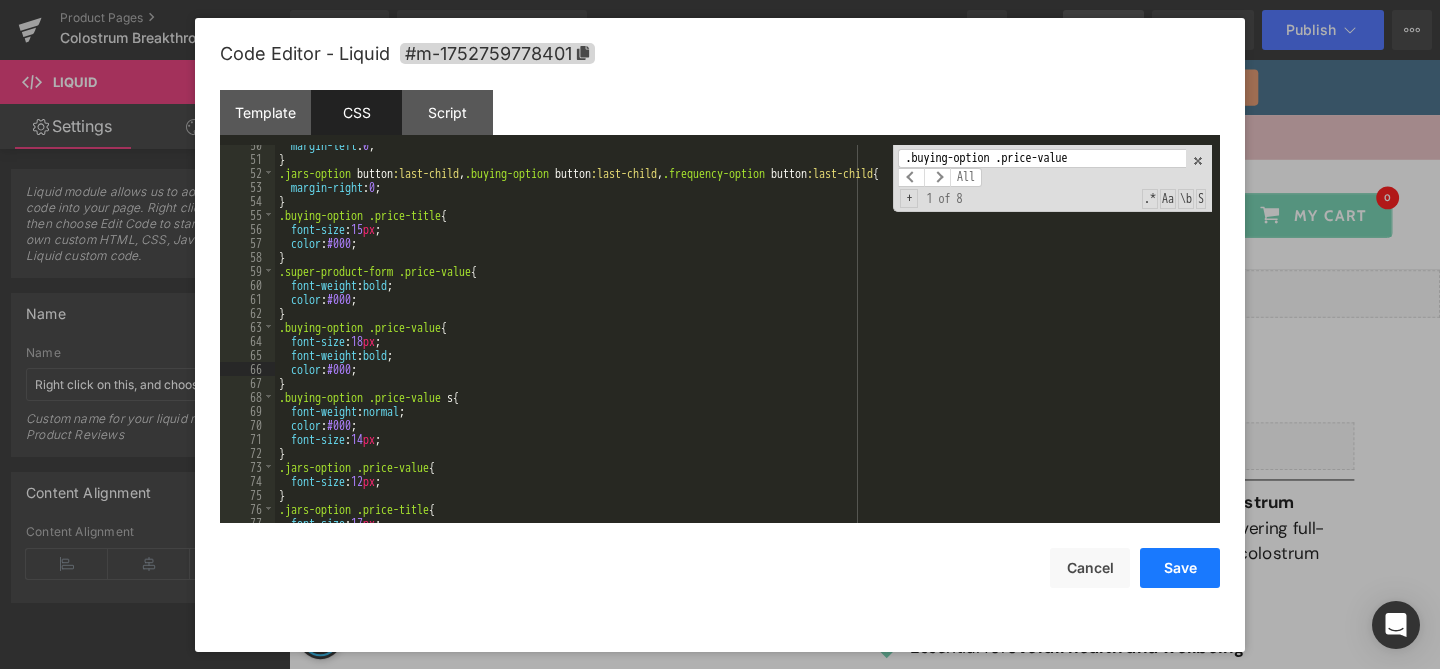 click on "Save" at bounding box center [1180, 568] 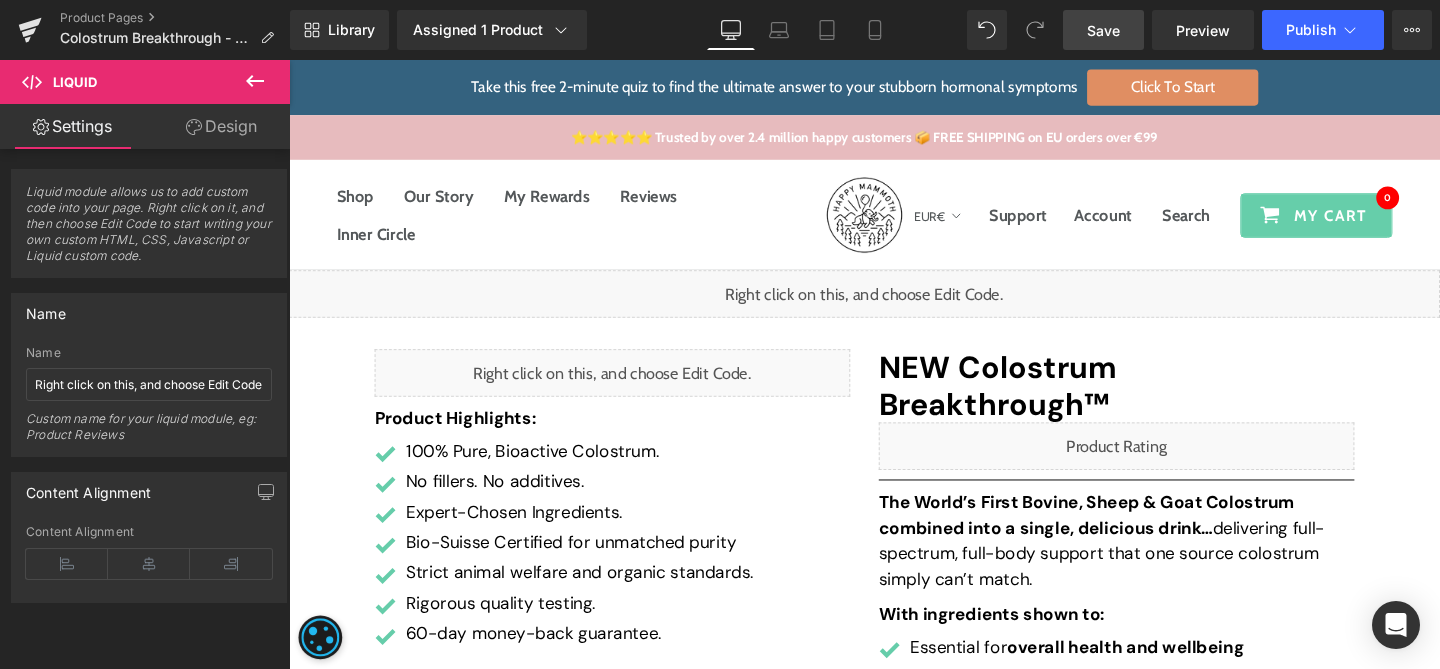 click on "Save" at bounding box center (1103, 30) 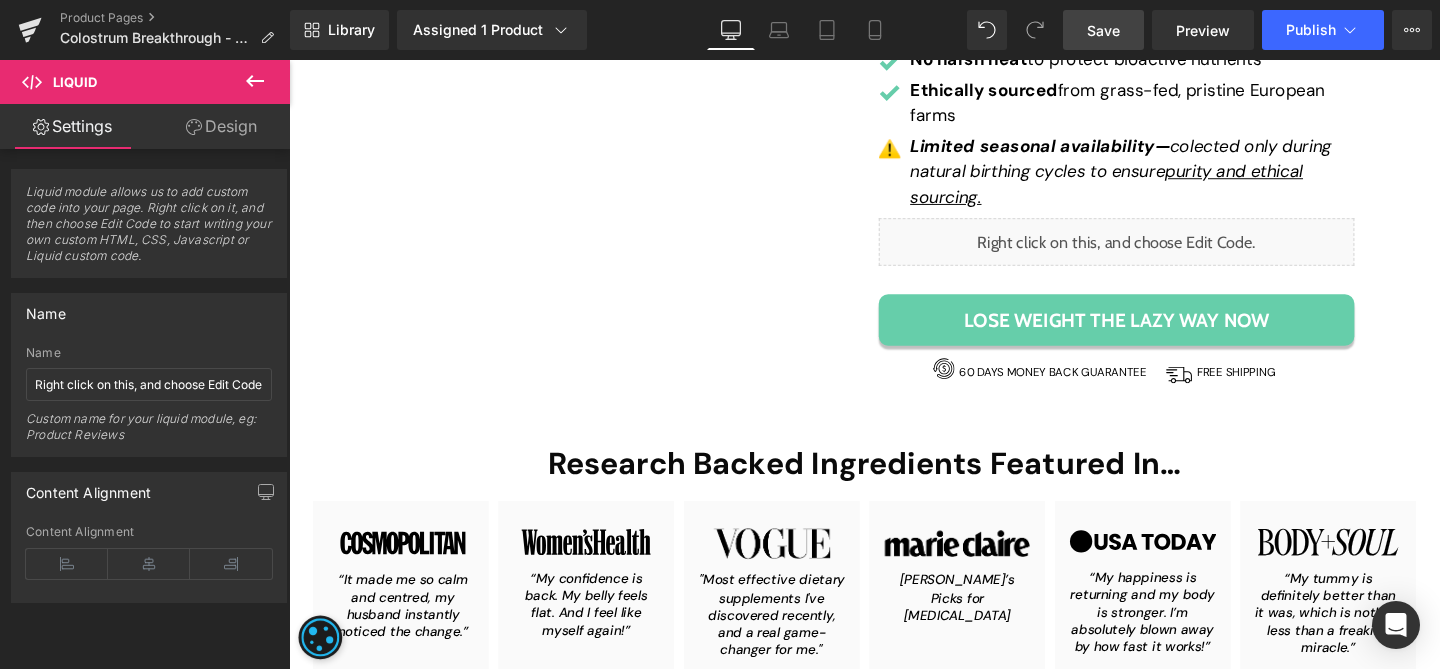 scroll, scrollTop: 772, scrollLeft: 0, axis: vertical 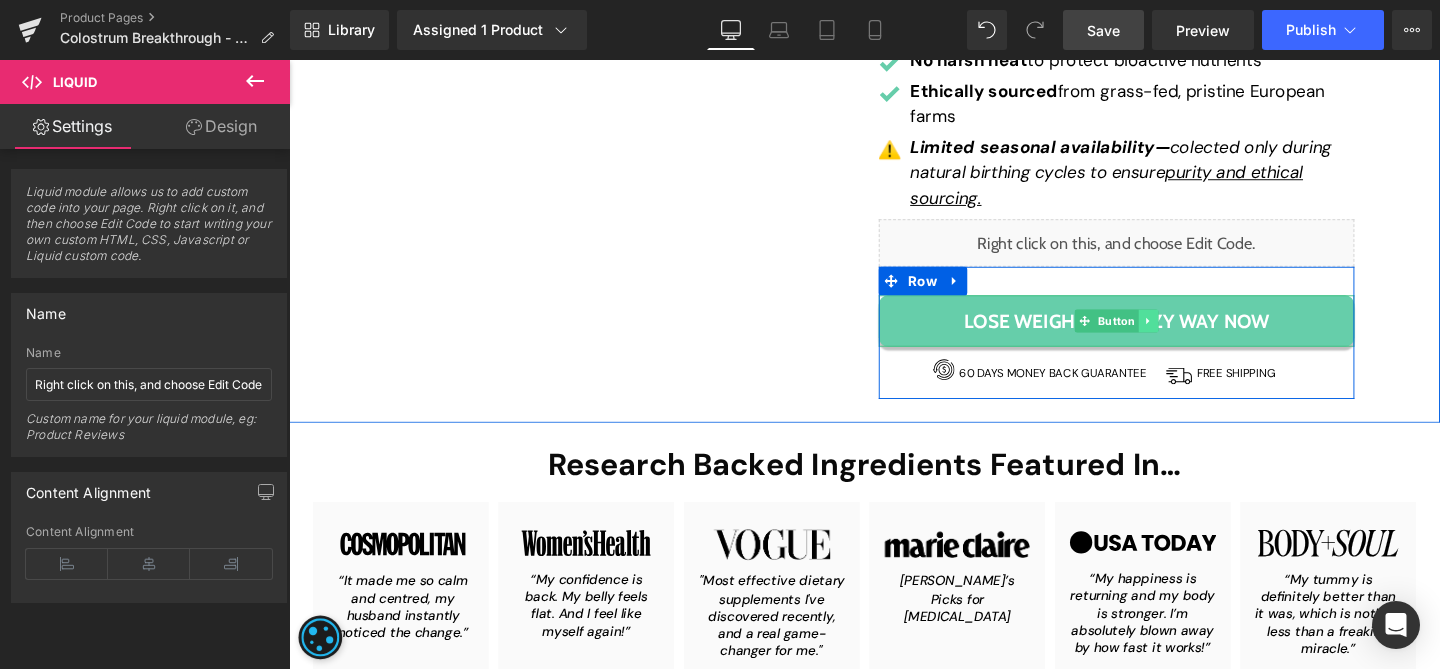 click at bounding box center [1192, 334] 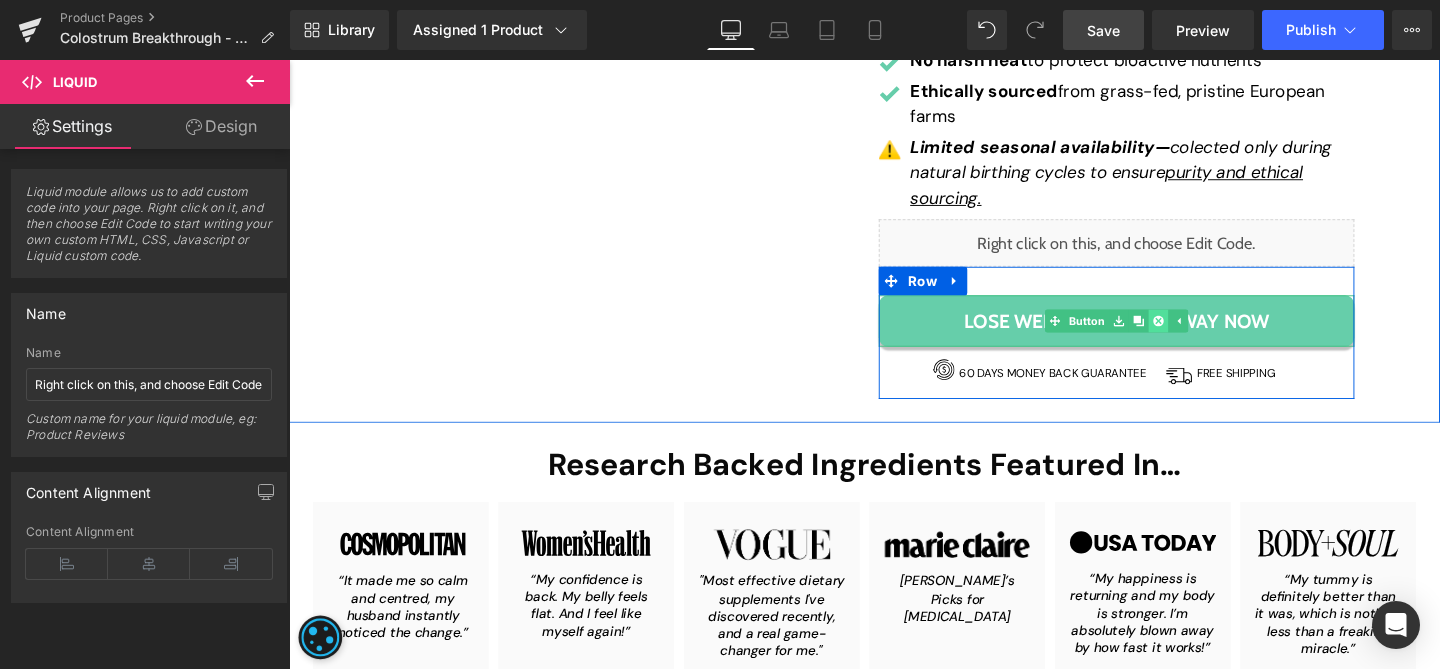 click at bounding box center [1203, 334] 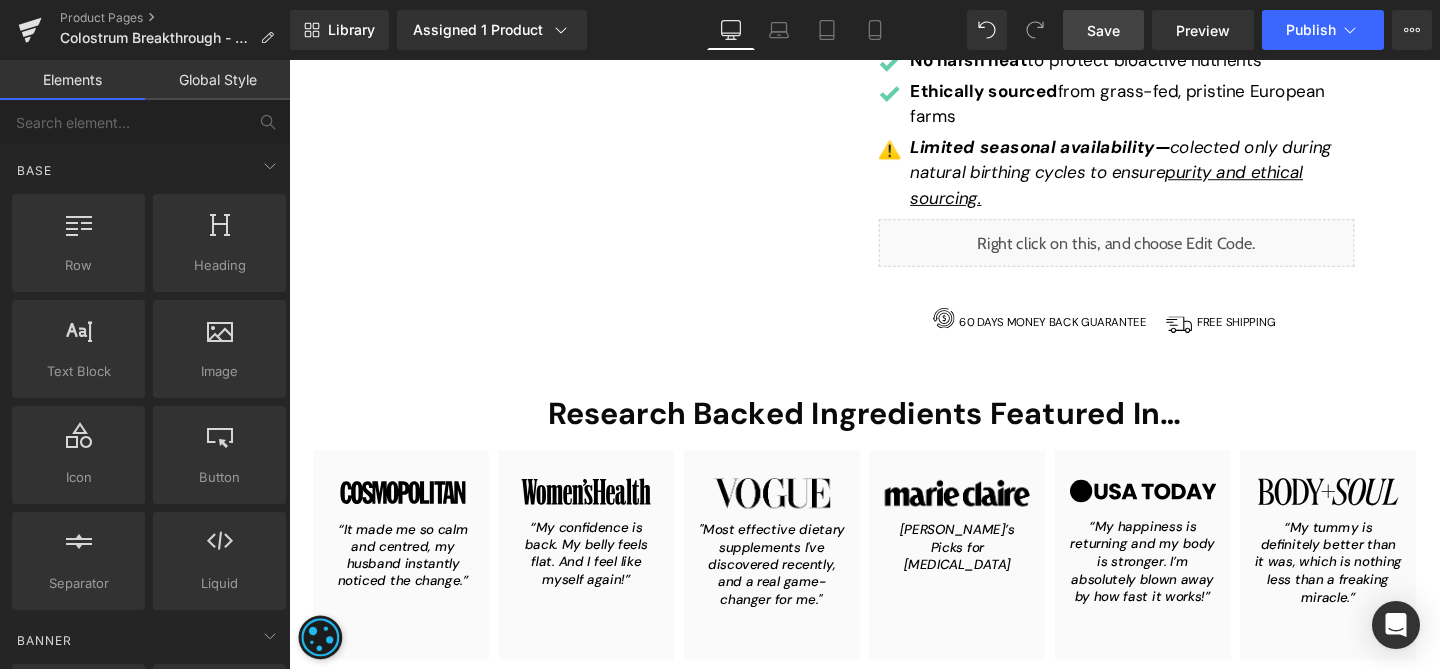 click on "Save" at bounding box center [1103, 30] 